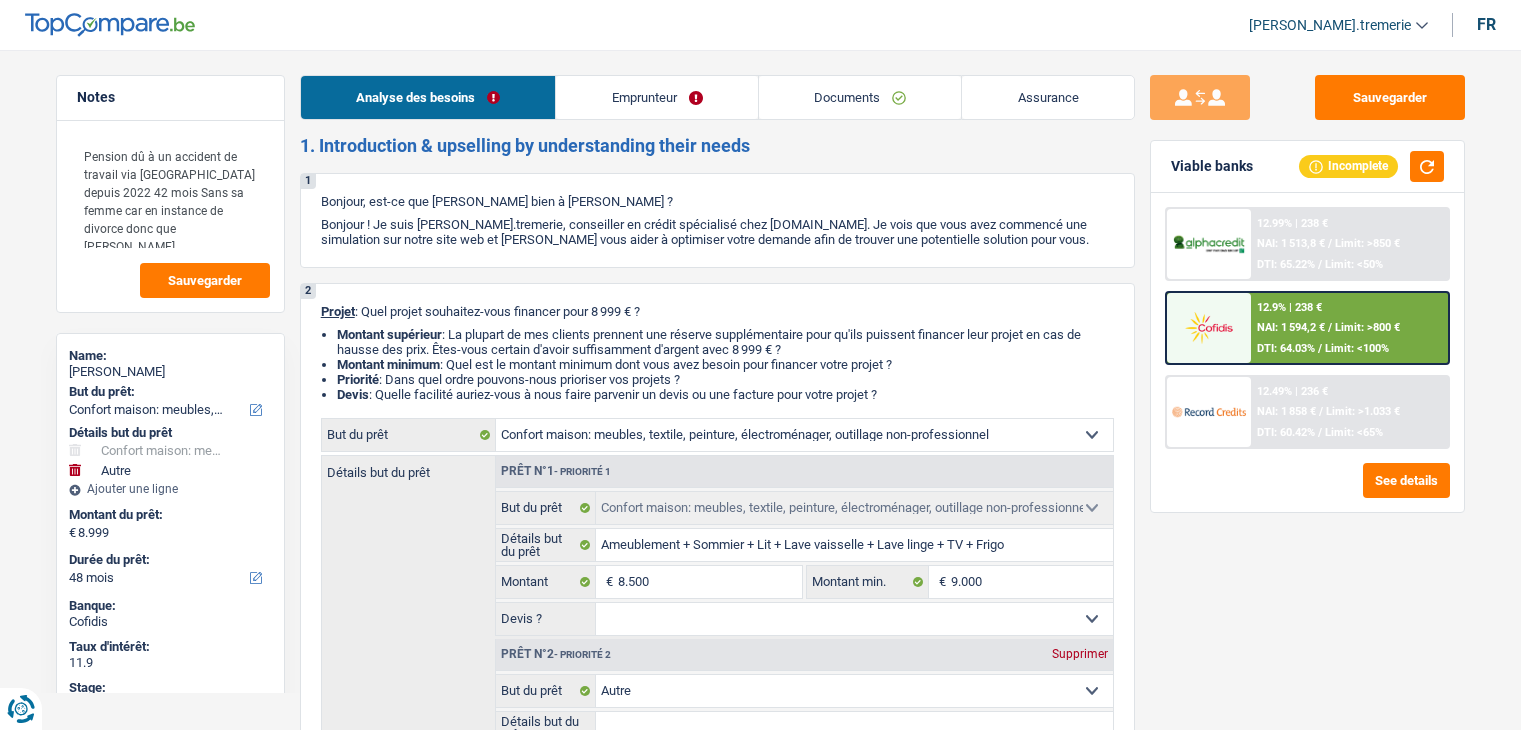 select on "household" 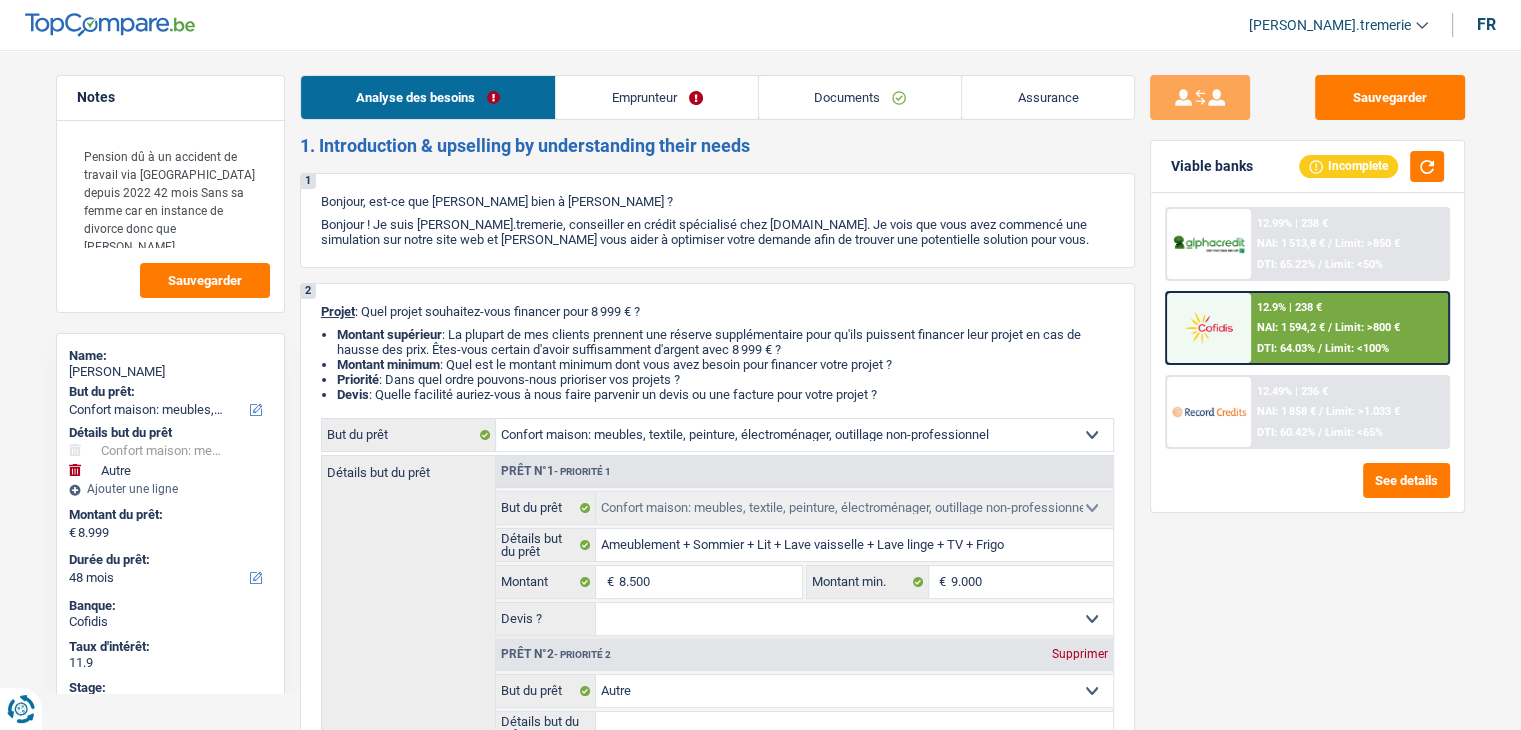 scroll, scrollTop: 0, scrollLeft: 0, axis: both 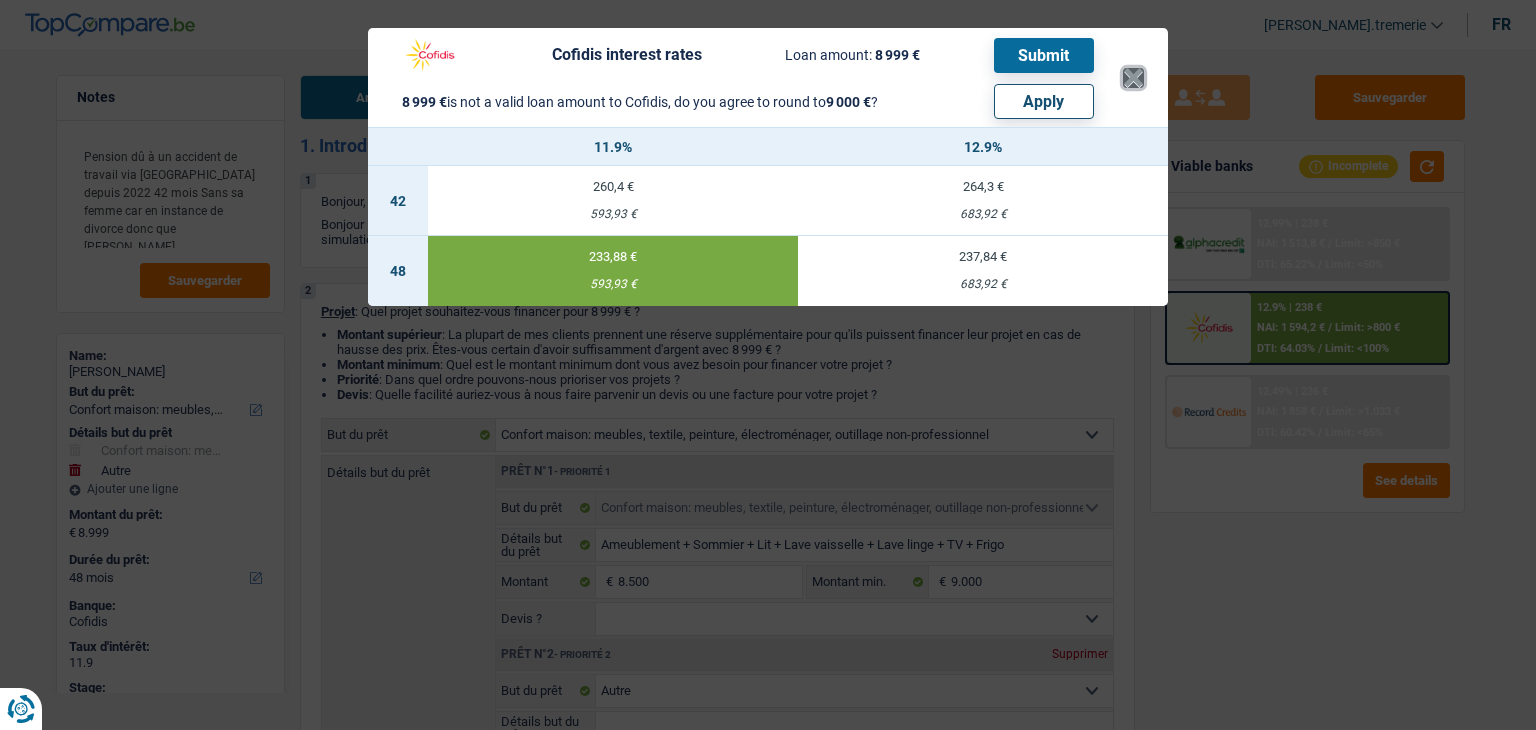 drag, startPoint x: 1135, startPoint y: 65, endPoint x: 1123, endPoint y: 85, distance: 23.323807 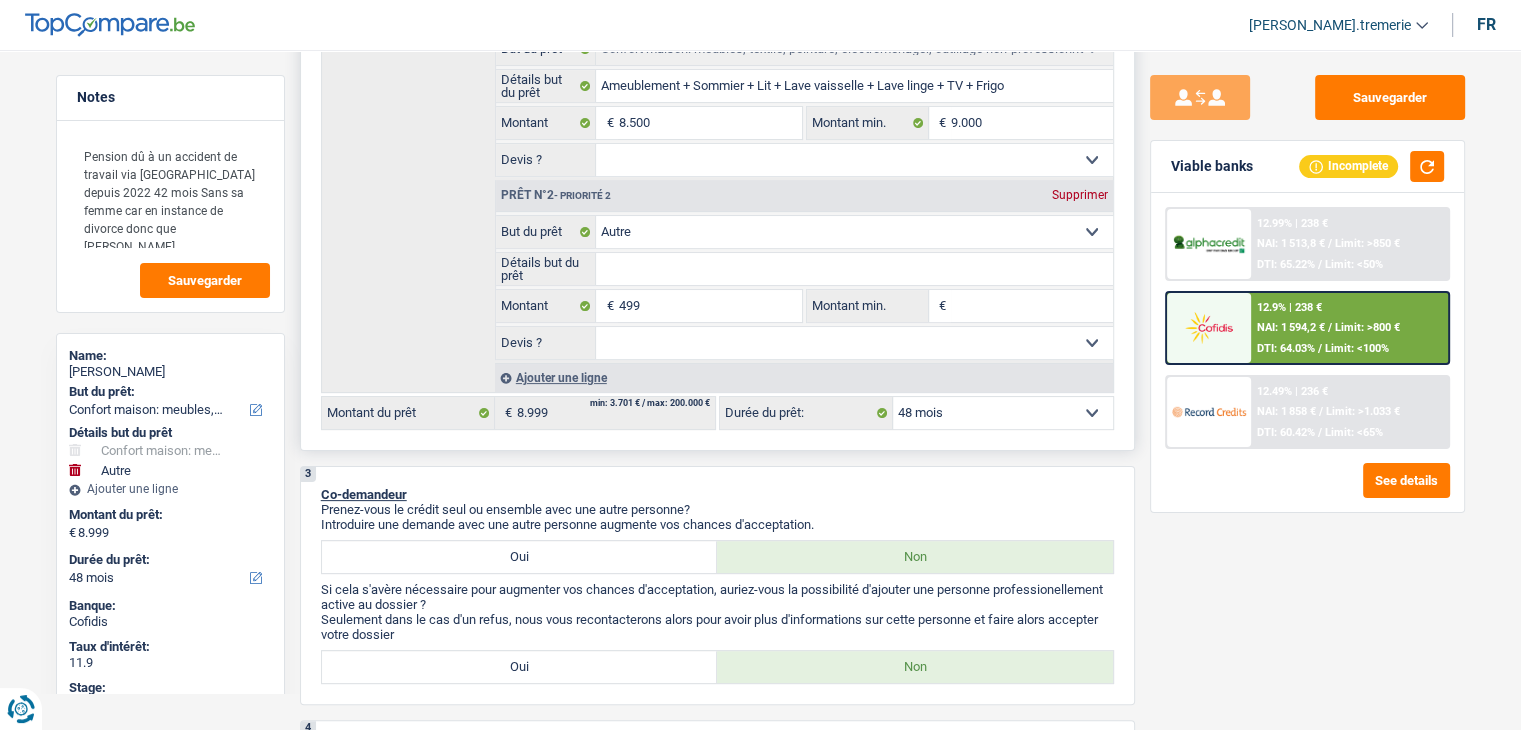 scroll, scrollTop: 460, scrollLeft: 0, axis: vertical 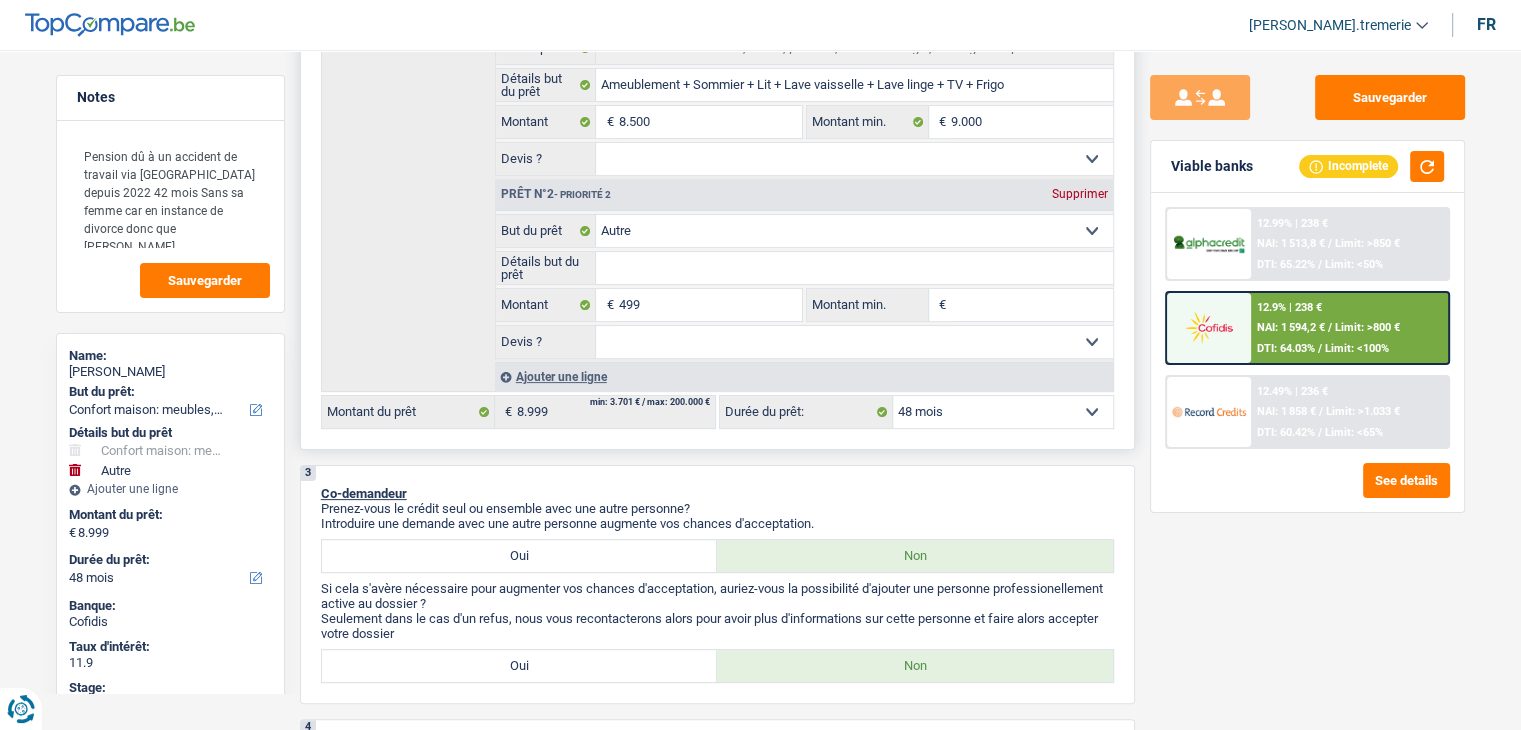 click on "Supprimer" at bounding box center (1080, 194) 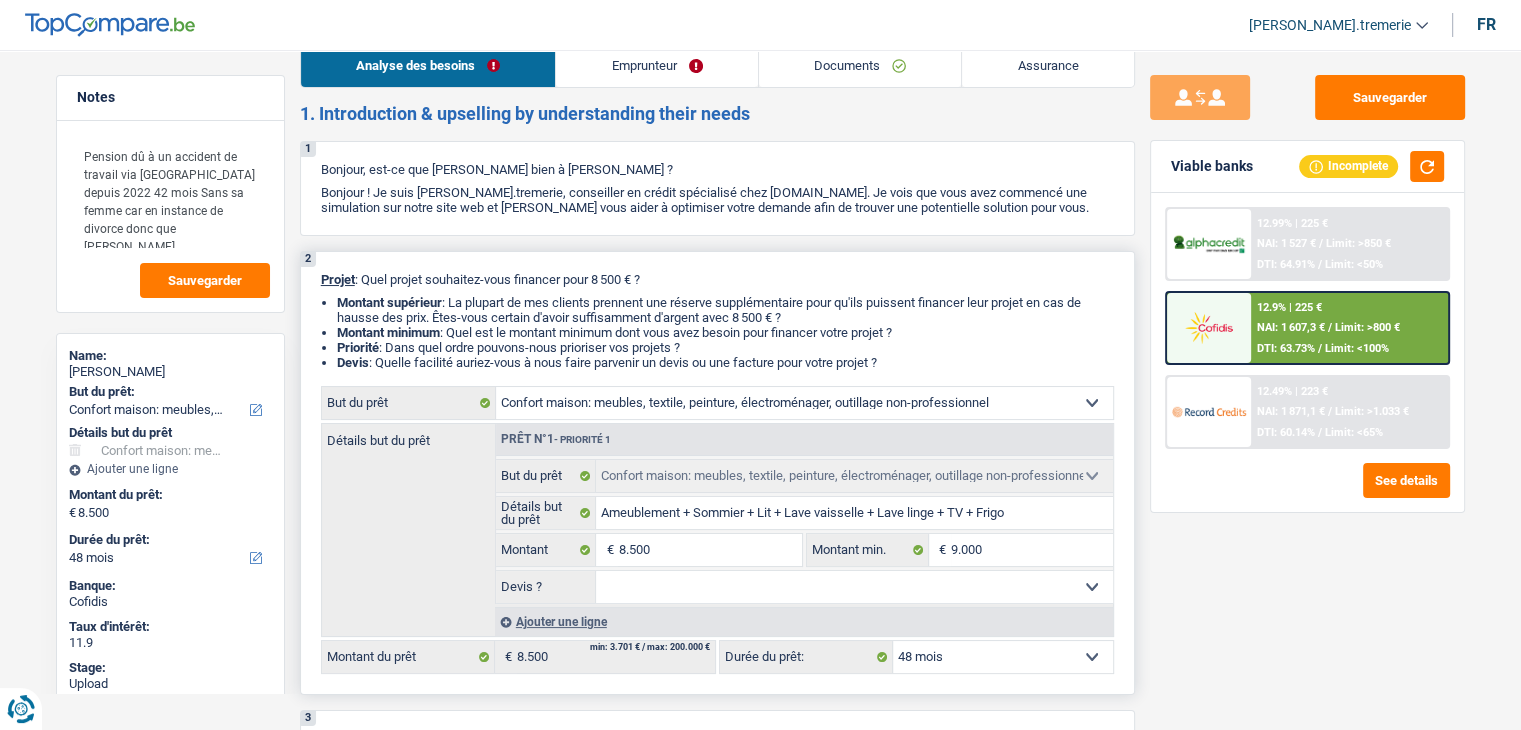 scroll, scrollTop: 19, scrollLeft: 0, axis: vertical 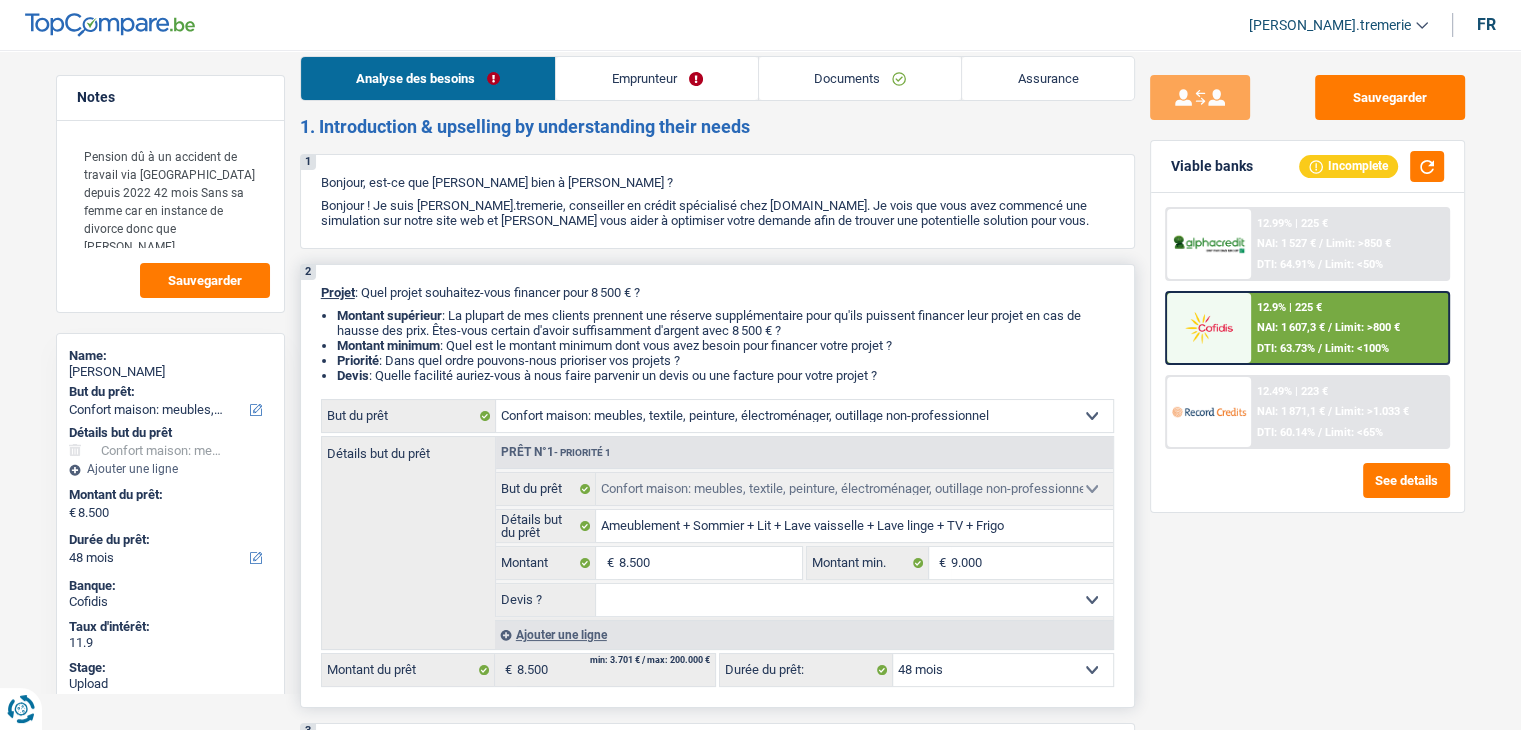 click on "12.9% | 225 €
NAI: 1 607,3 €
/
Limit: >800 €
DTI: 63.73%
/
Limit: <100%" at bounding box center [1349, 328] 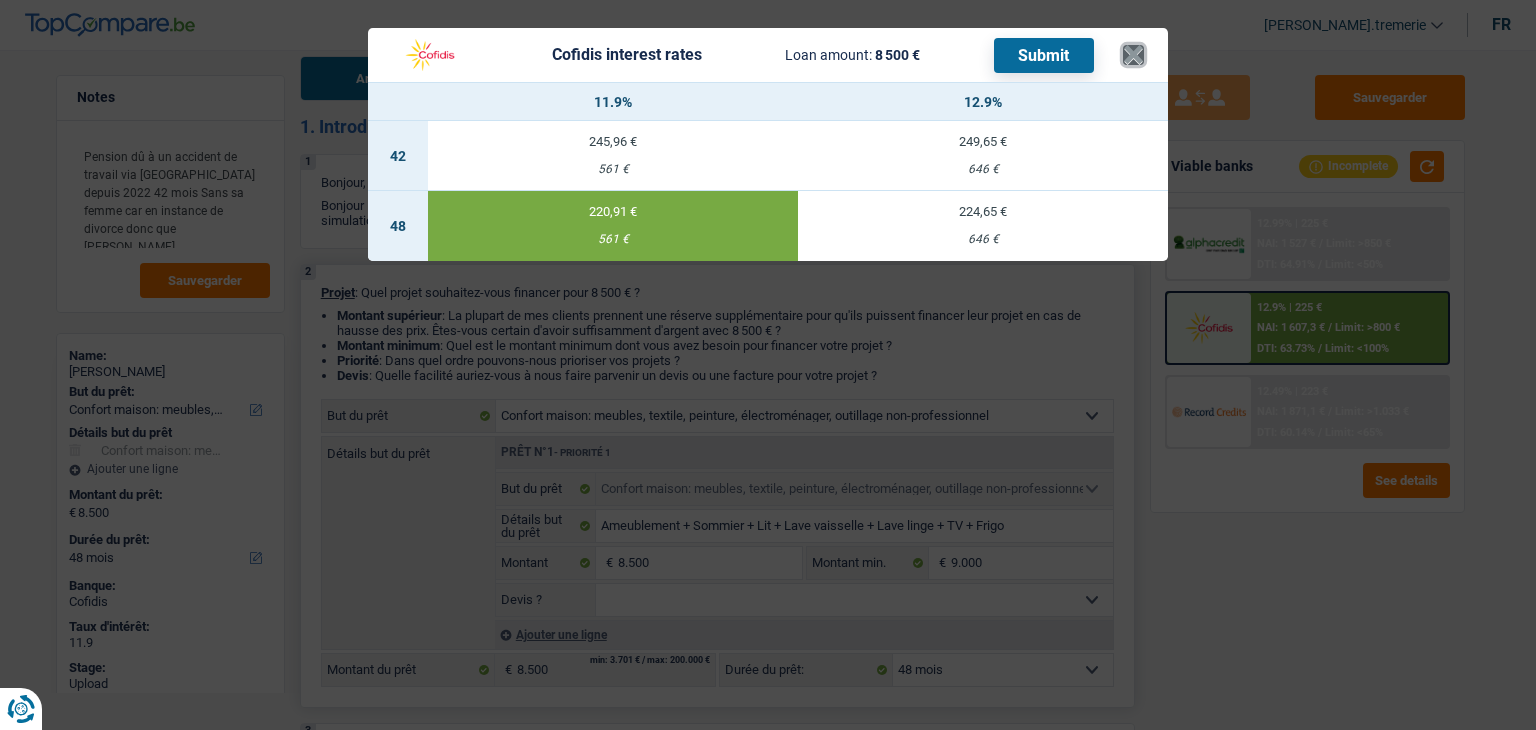 click on "×" at bounding box center [1133, 55] 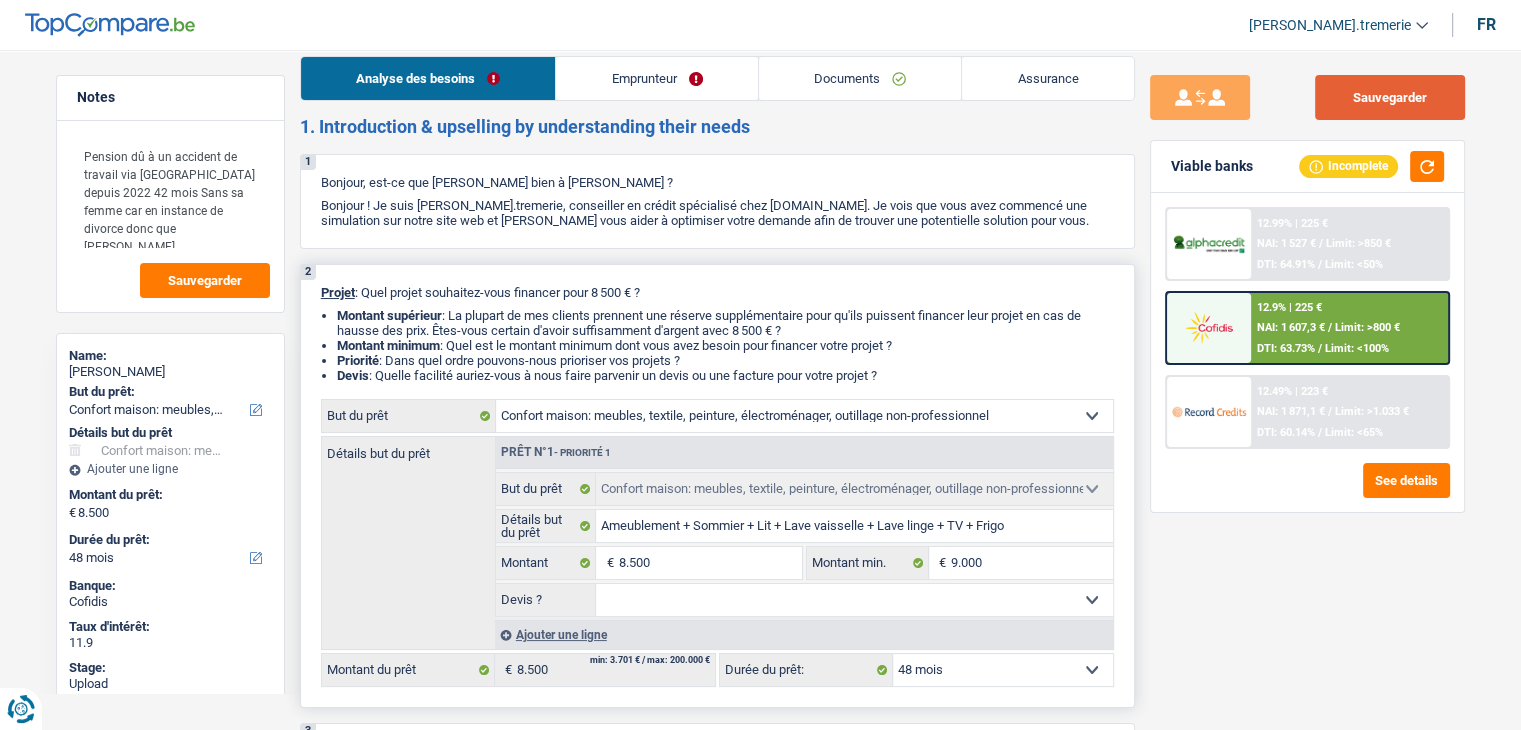 click on "Sauvegarder" at bounding box center [1390, 97] 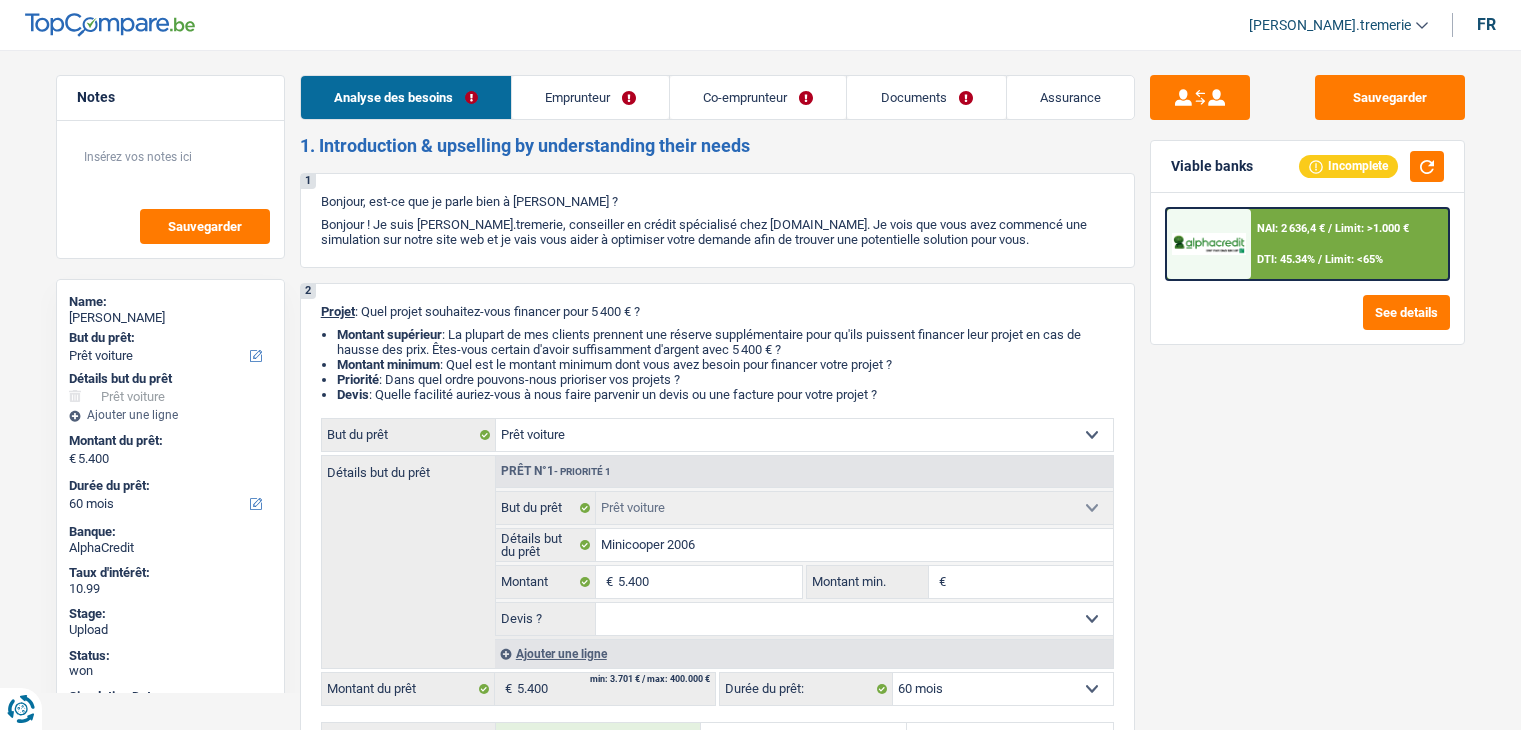 select on "car" 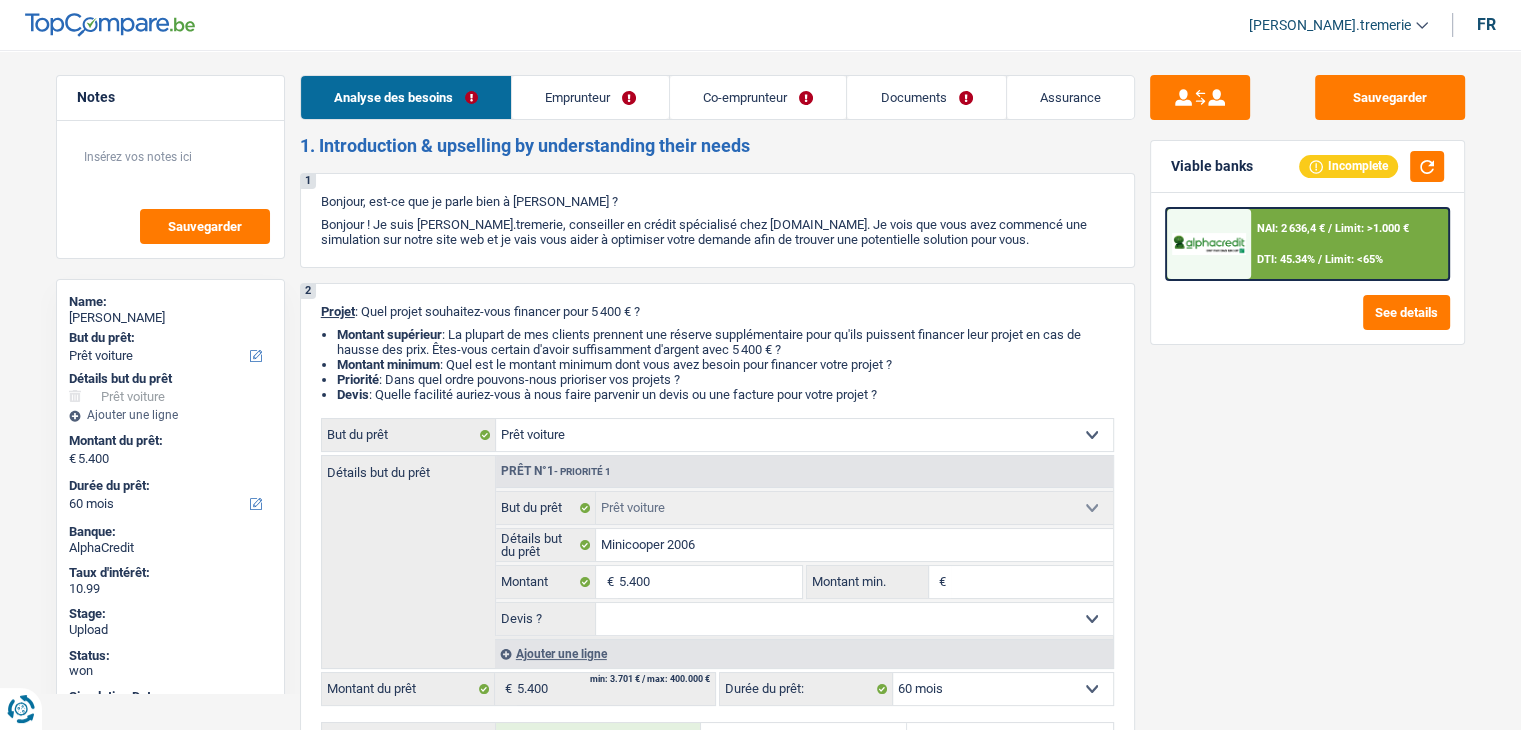 scroll, scrollTop: 0, scrollLeft: 0, axis: both 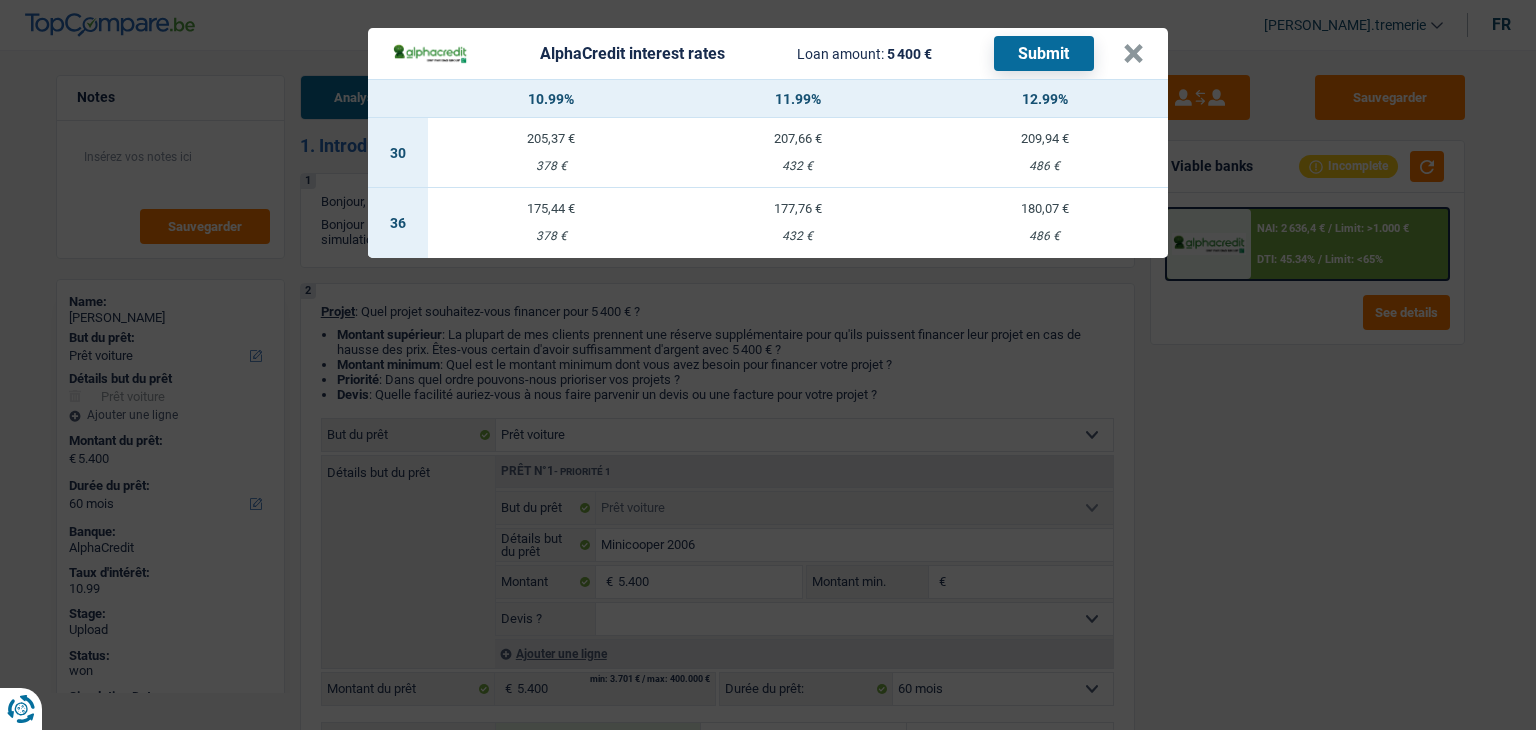 click on "AlphaCredit interest rates
Loan amount:
5 400 €
Submit
×" at bounding box center [768, 53] 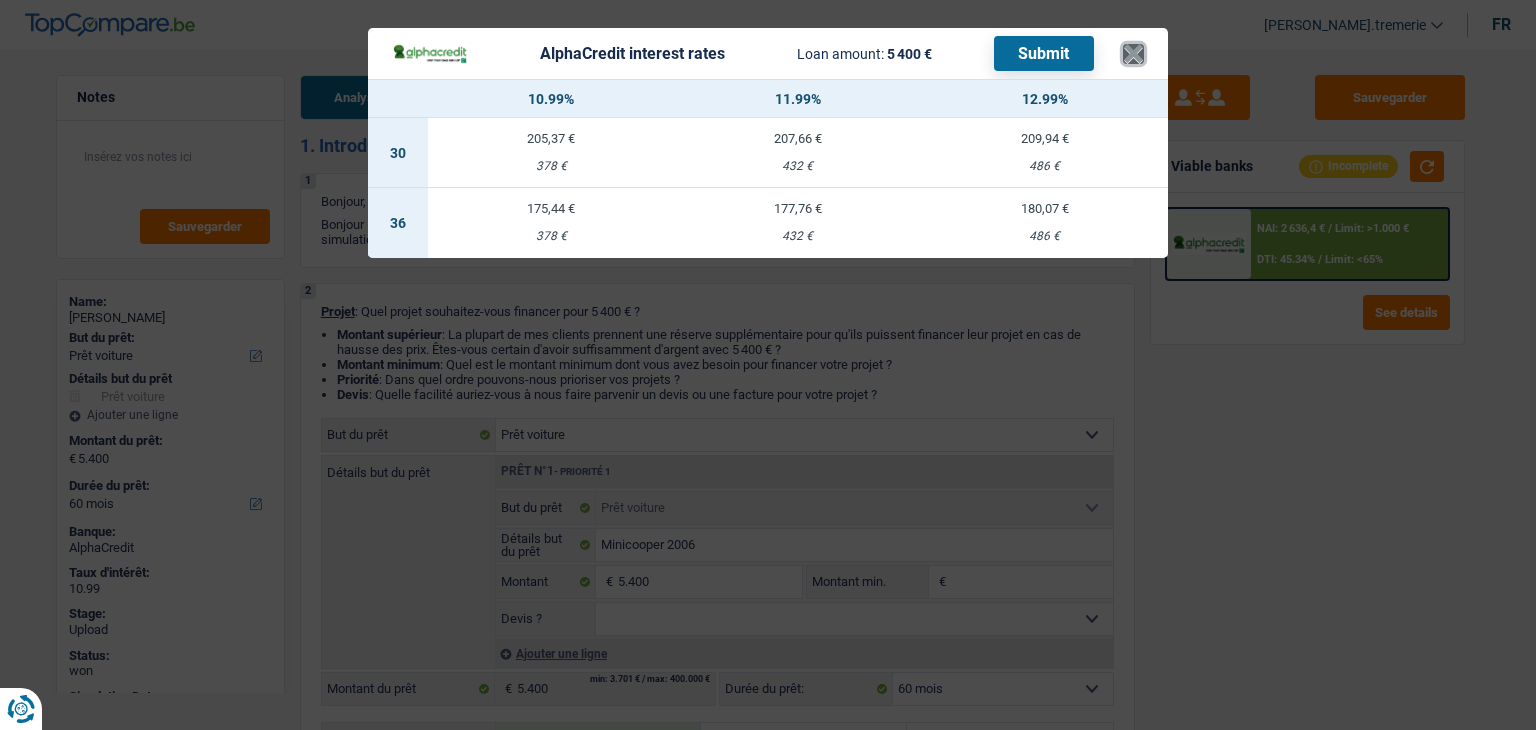 click on "×" at bounding box center (1133, 54) 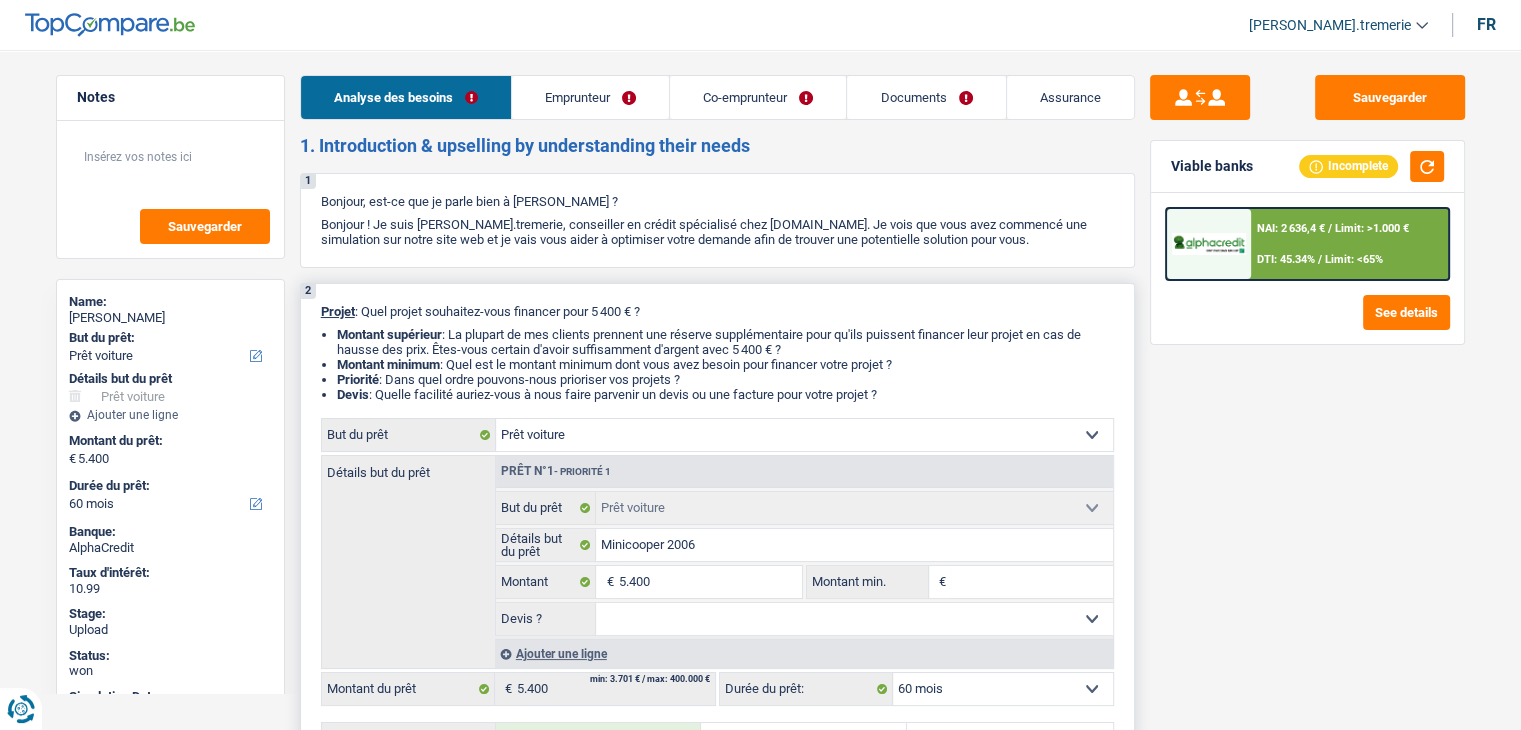 click on "12 mois 18 mois 24 mois 30 mois 36 mois 42 mois 48 mois 60 mois
Sélectionner une option" at bounding box center (1003, 689) 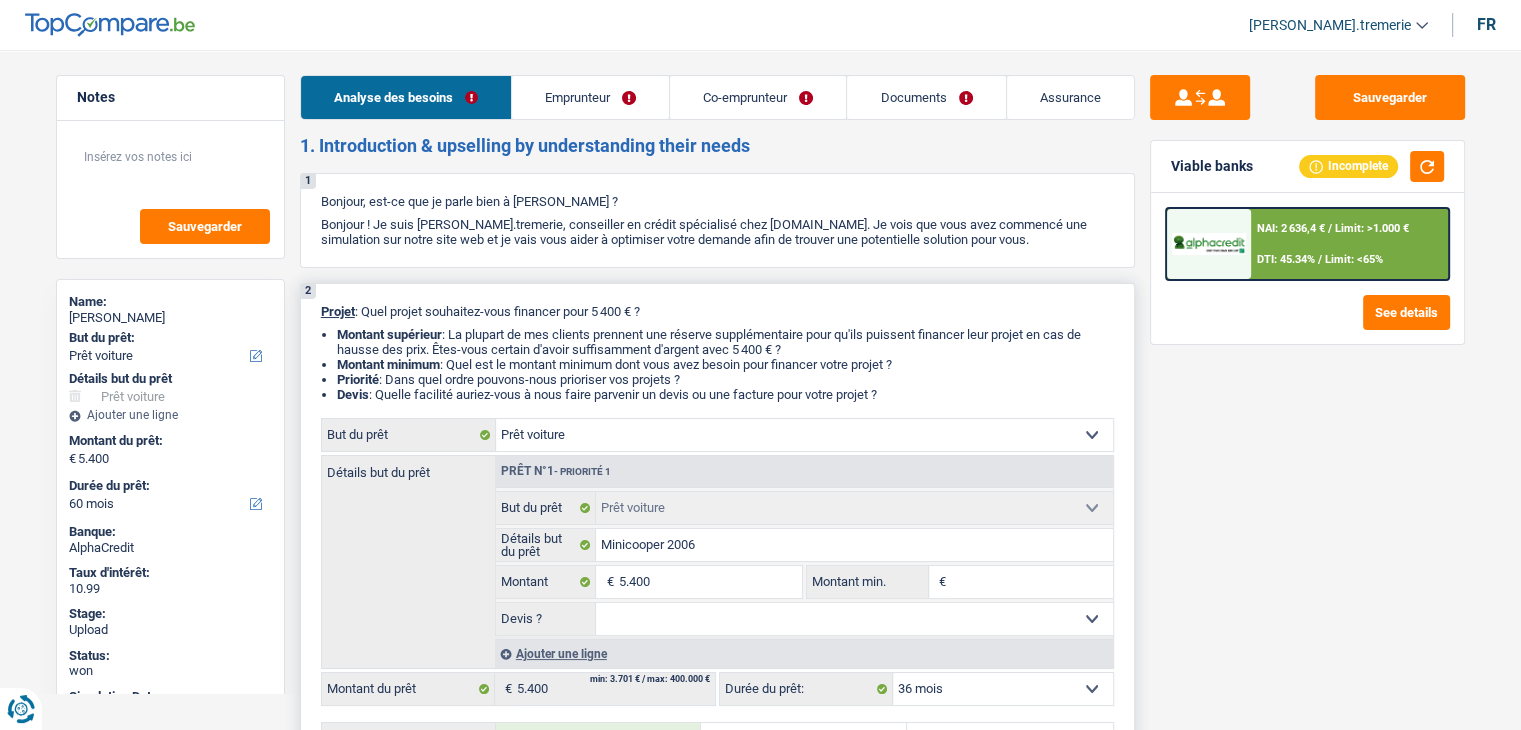 click on "12 mois 18 mois 24 mois 30 mois 36 mois 42 mois 48 mois 60 mois
Sélectionner une option" at bounding box center (1003, 689) 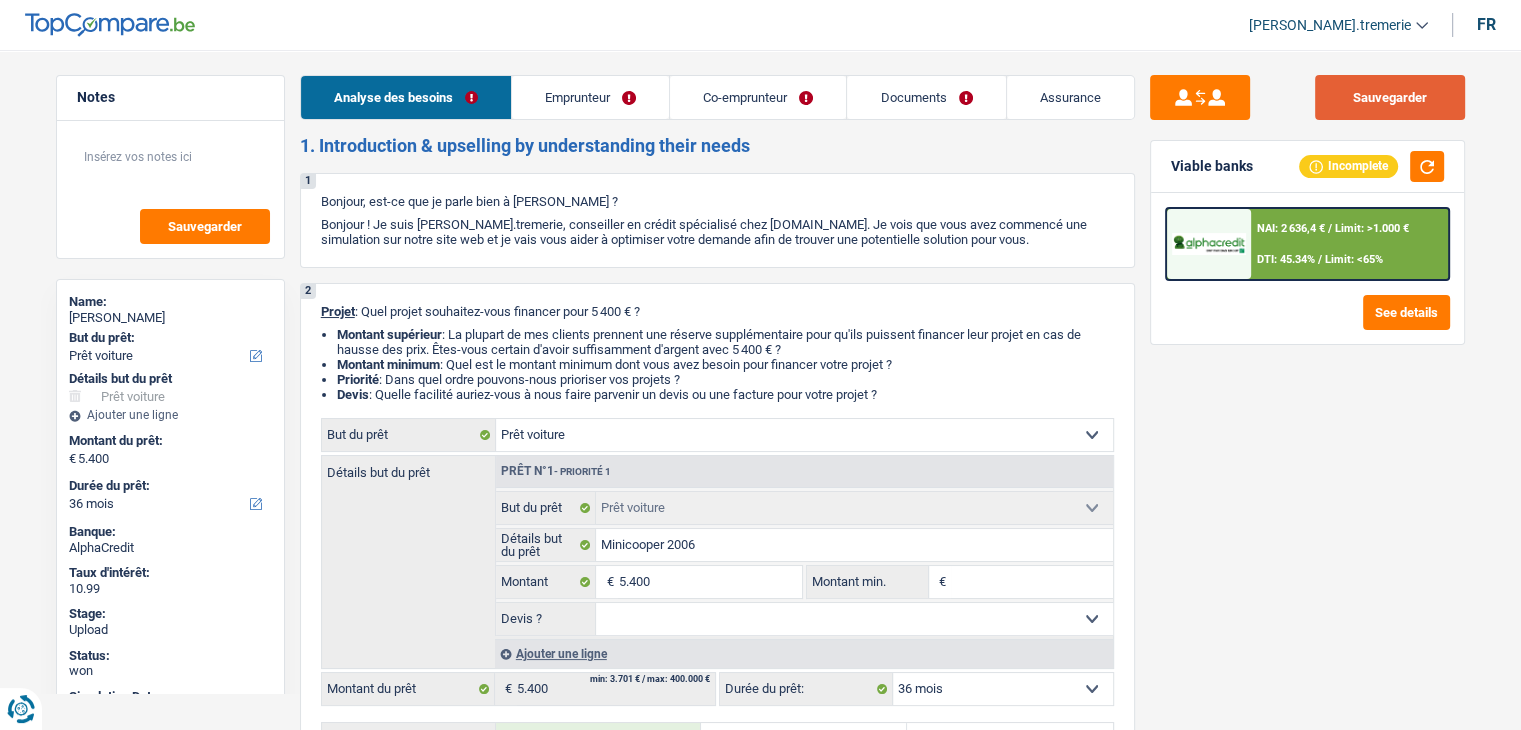 click on "Sauvegarder" at bounding box center [1390, 97] 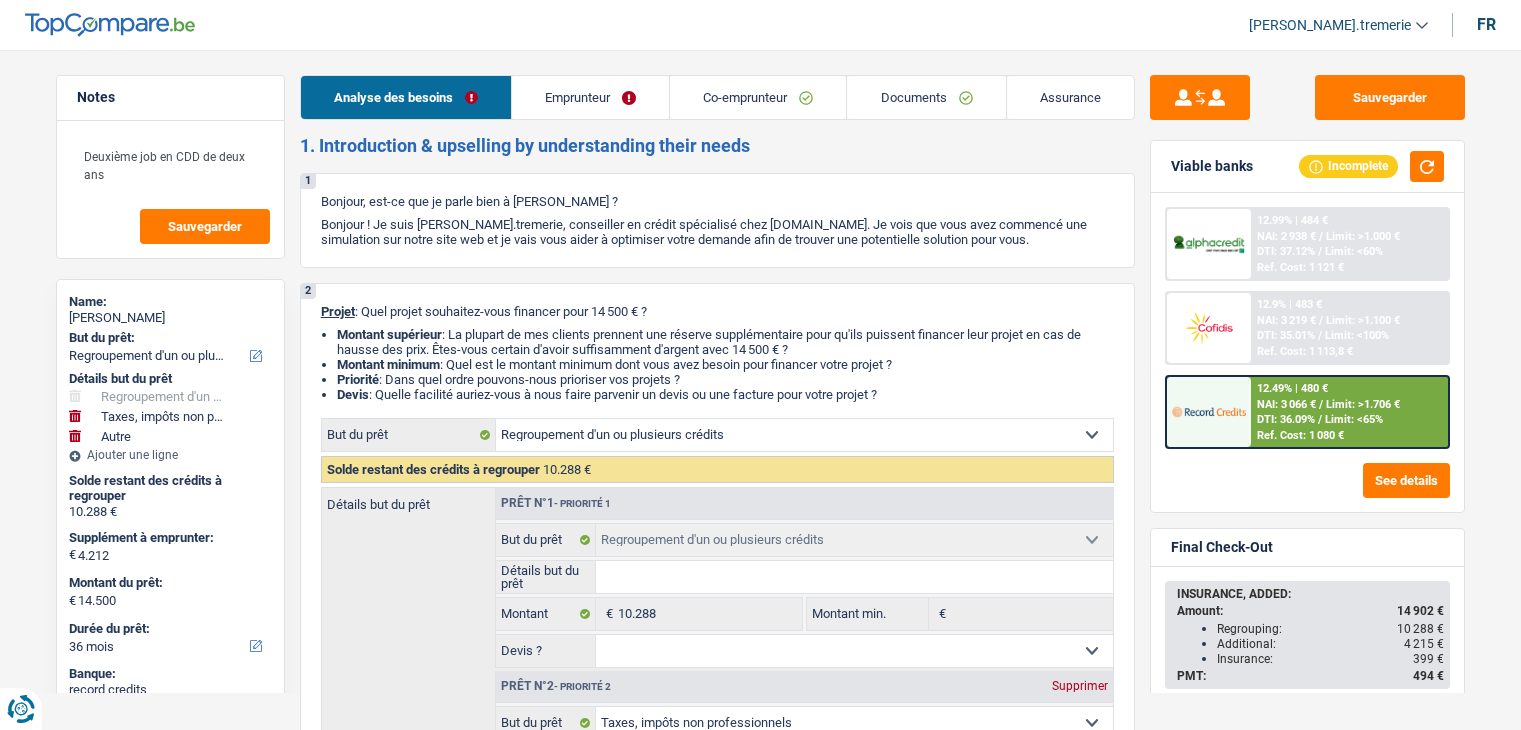 select on "refinancing" 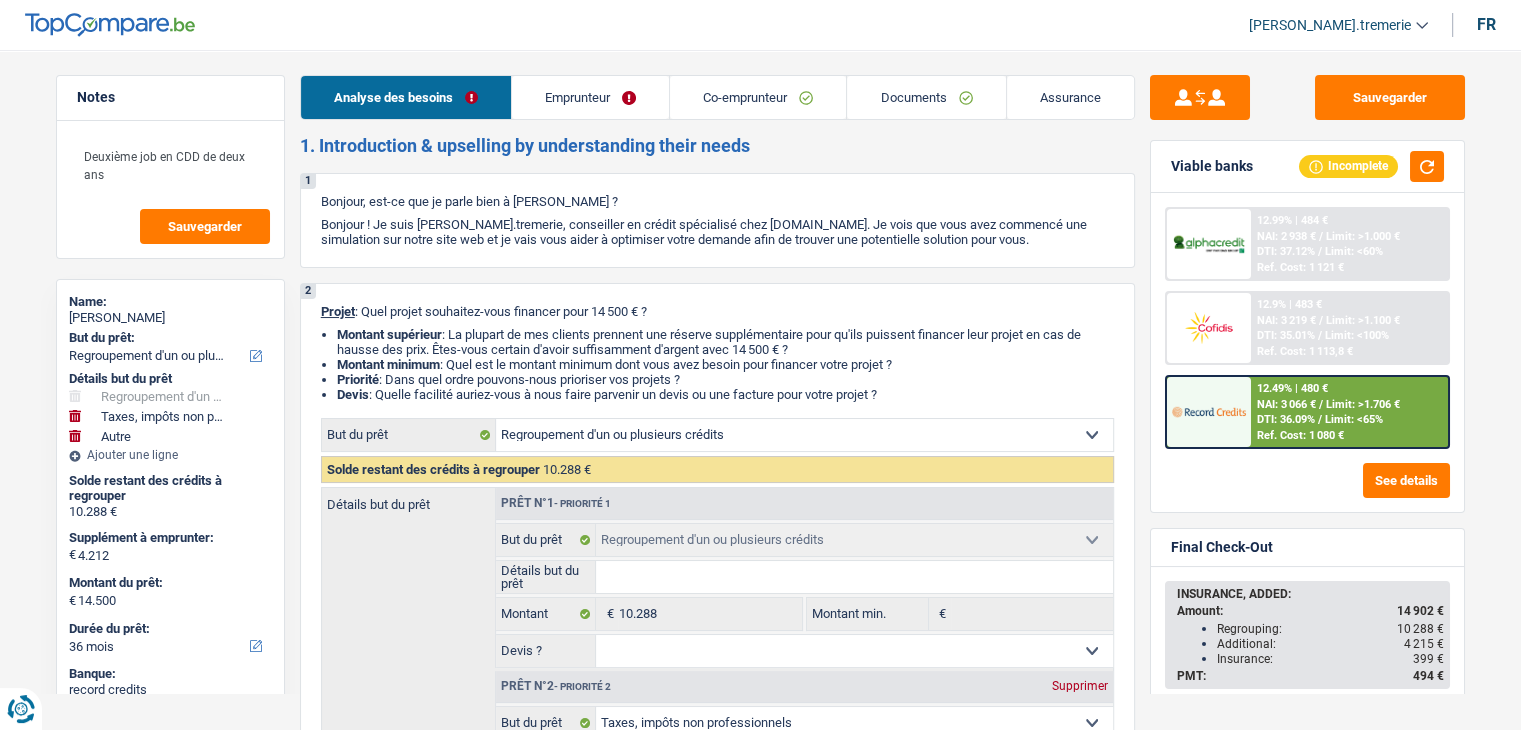 scroll, scrollTop: 0, scrollLeft: 0, axis: both 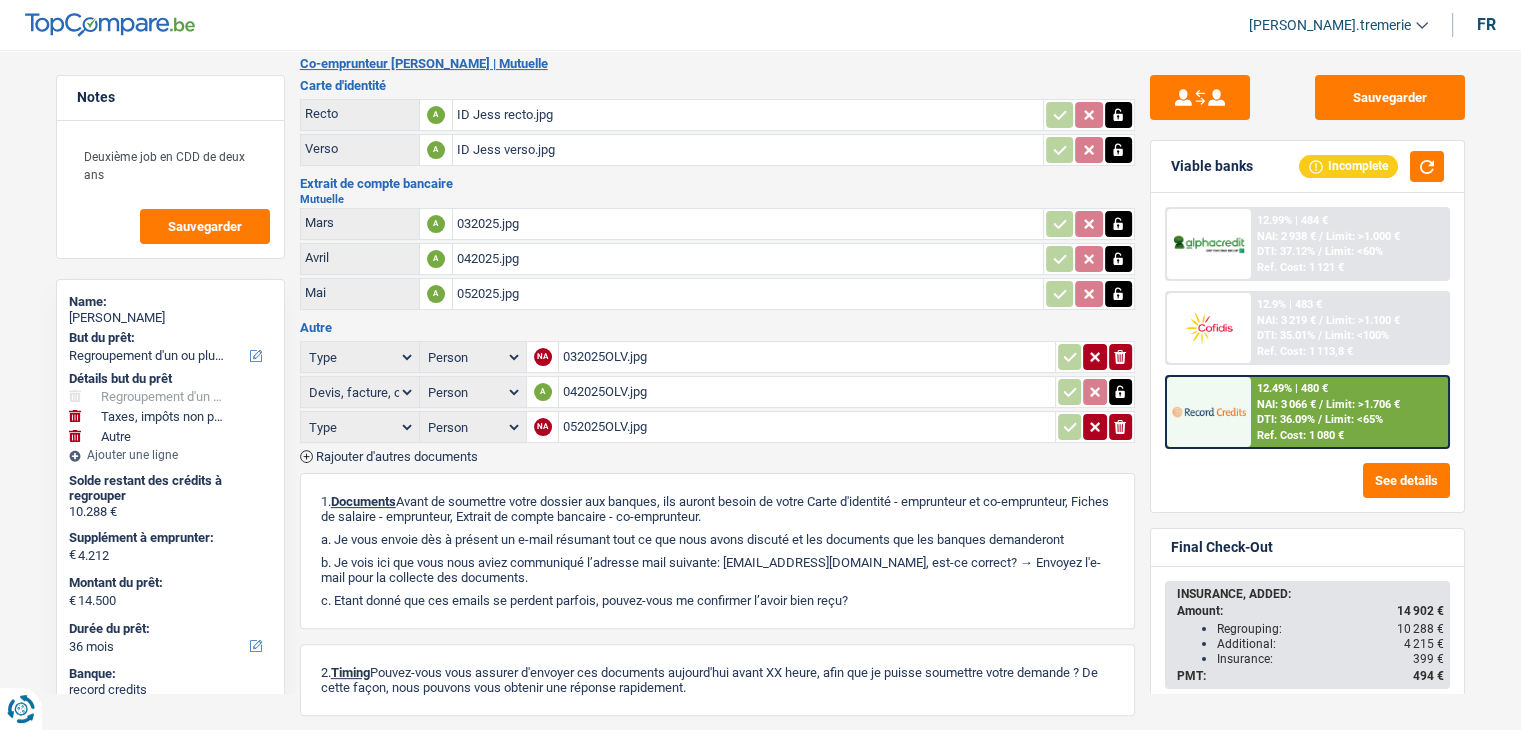 click on "032025OLV.jpg" at bounding box center [807, 357] 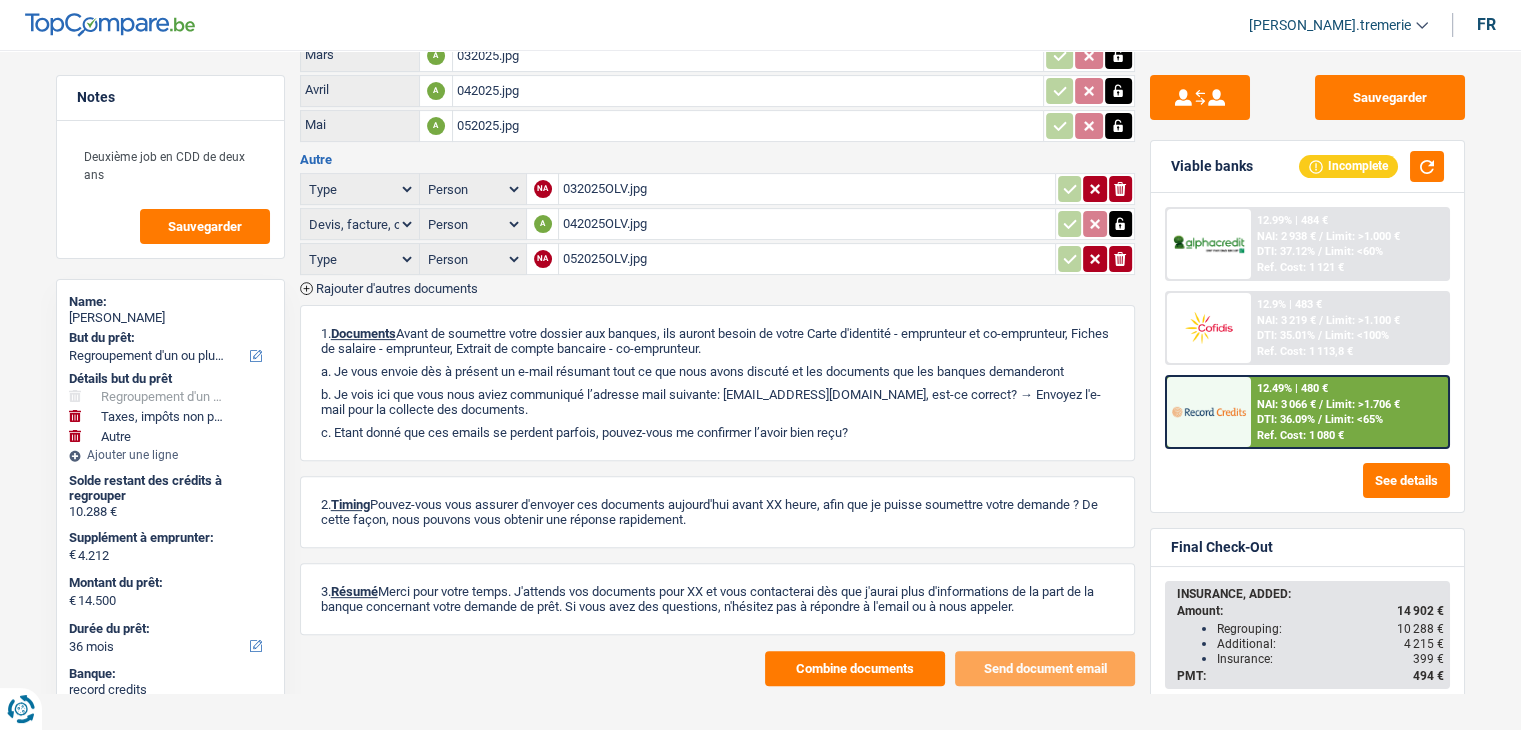 scroll, scrollTop: 116, scrollLeft: 0, axis: vertical 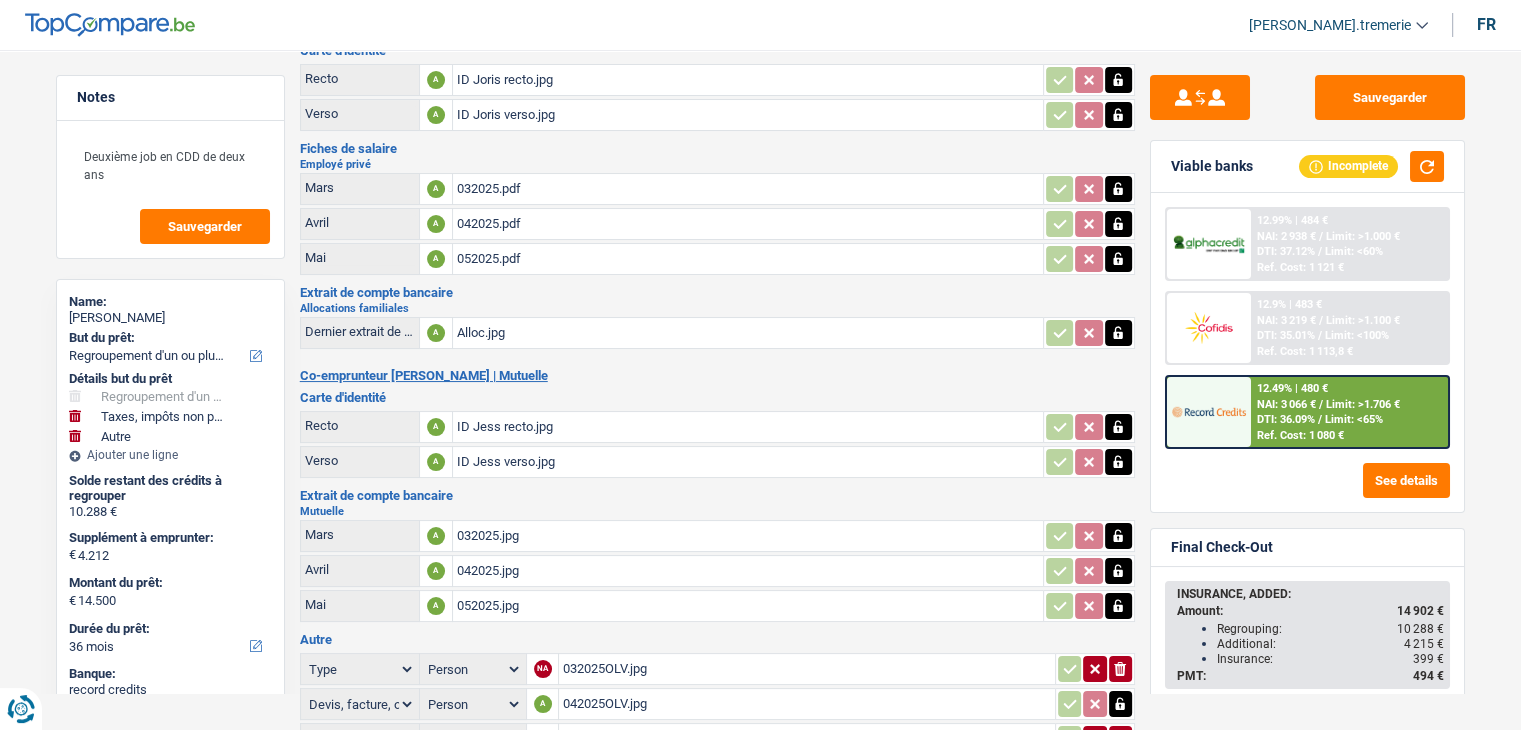 click on "032025.pdf" at bounding box center [748, 189] 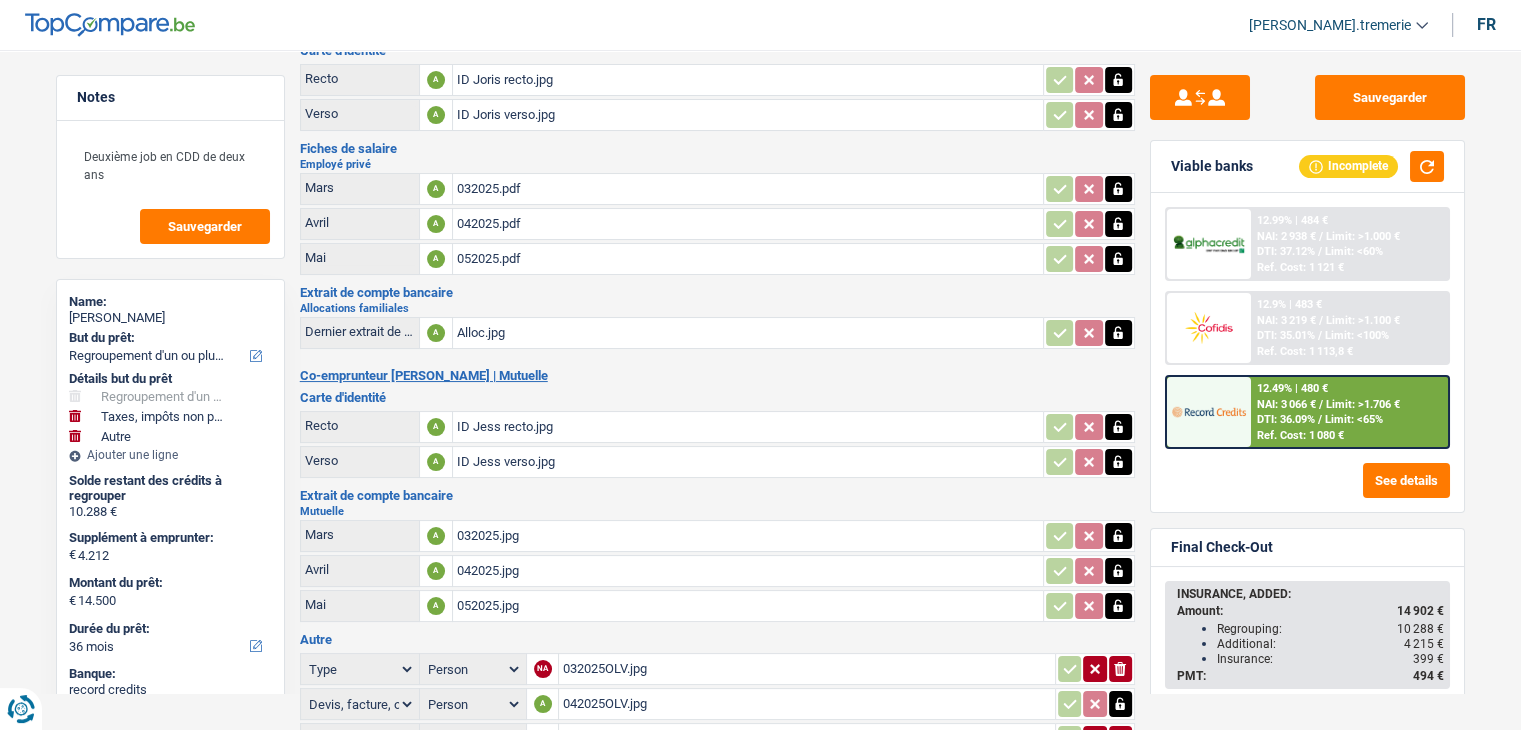 scroll, scrollTop: 0, scrollLeft: 0, axis: both 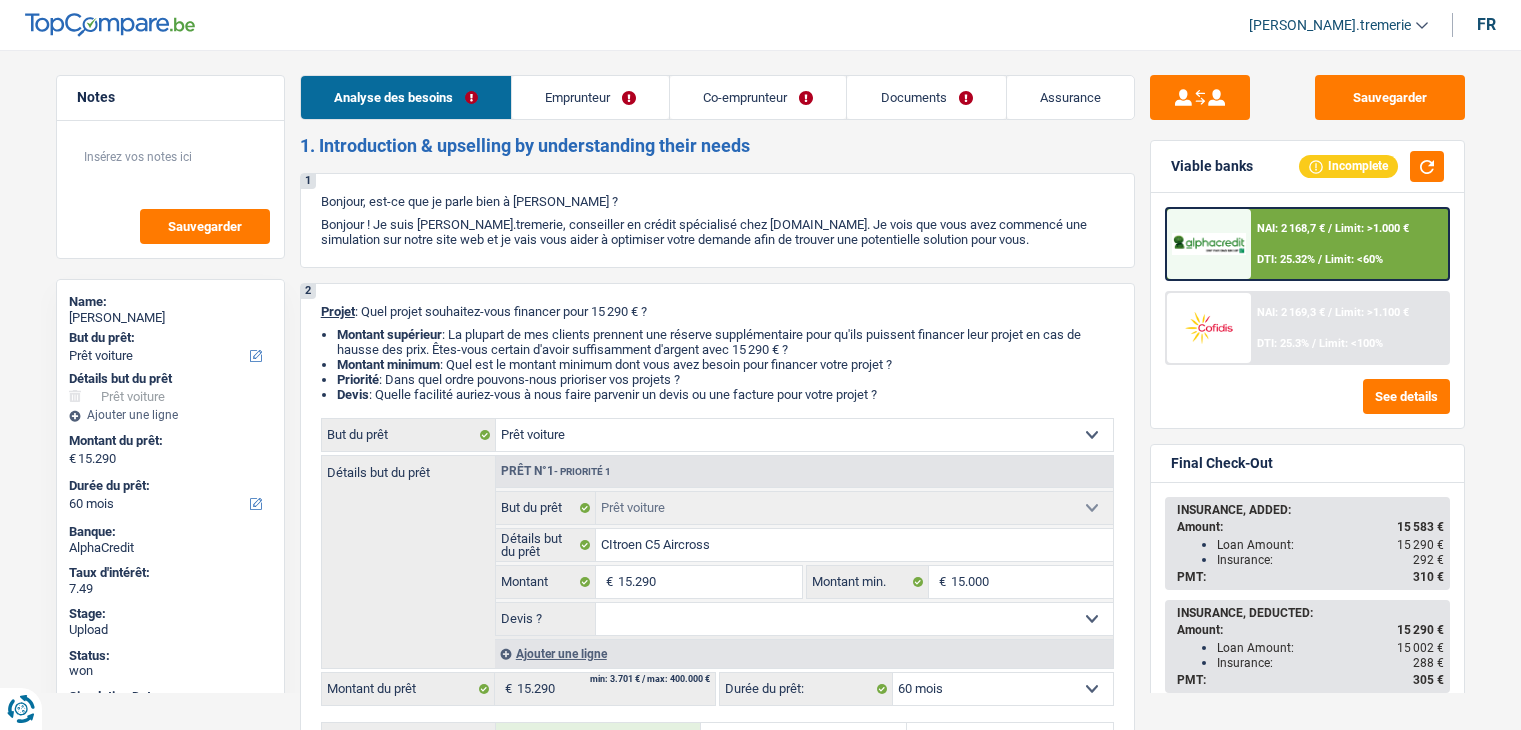 select on "car" 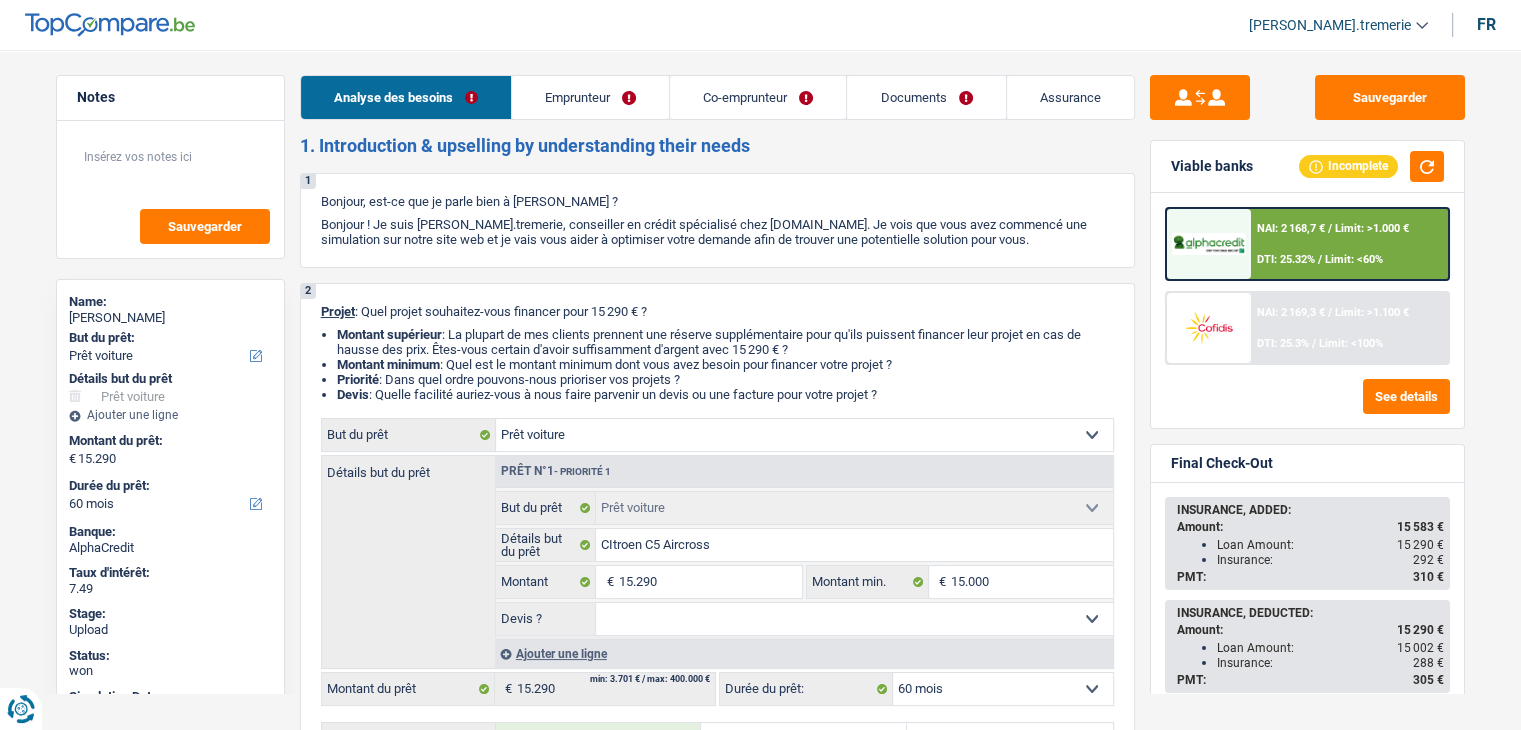 scroll, scrollTop: 0, scrollLeft: 0, axis: both 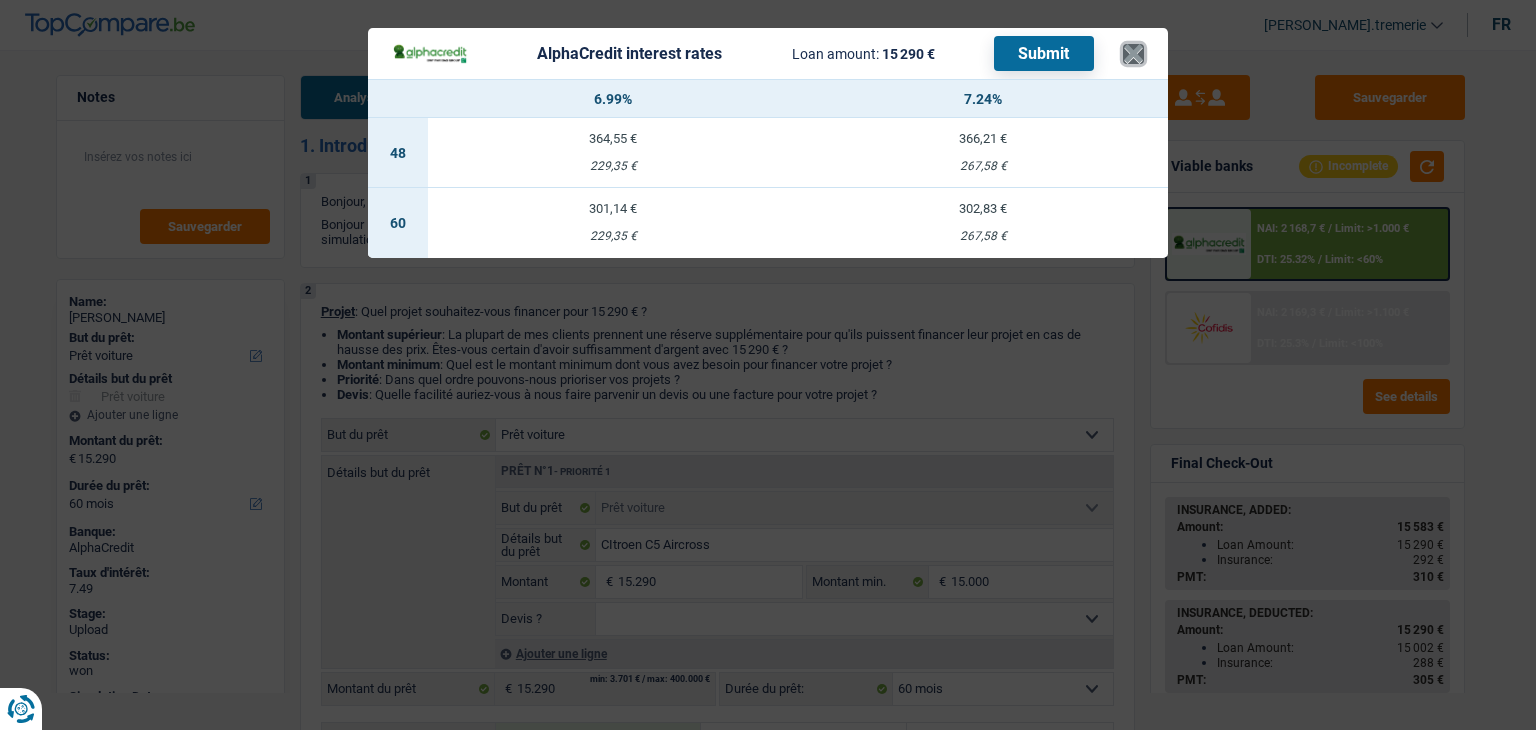 click on "×" at bounding box center (1133, 54) 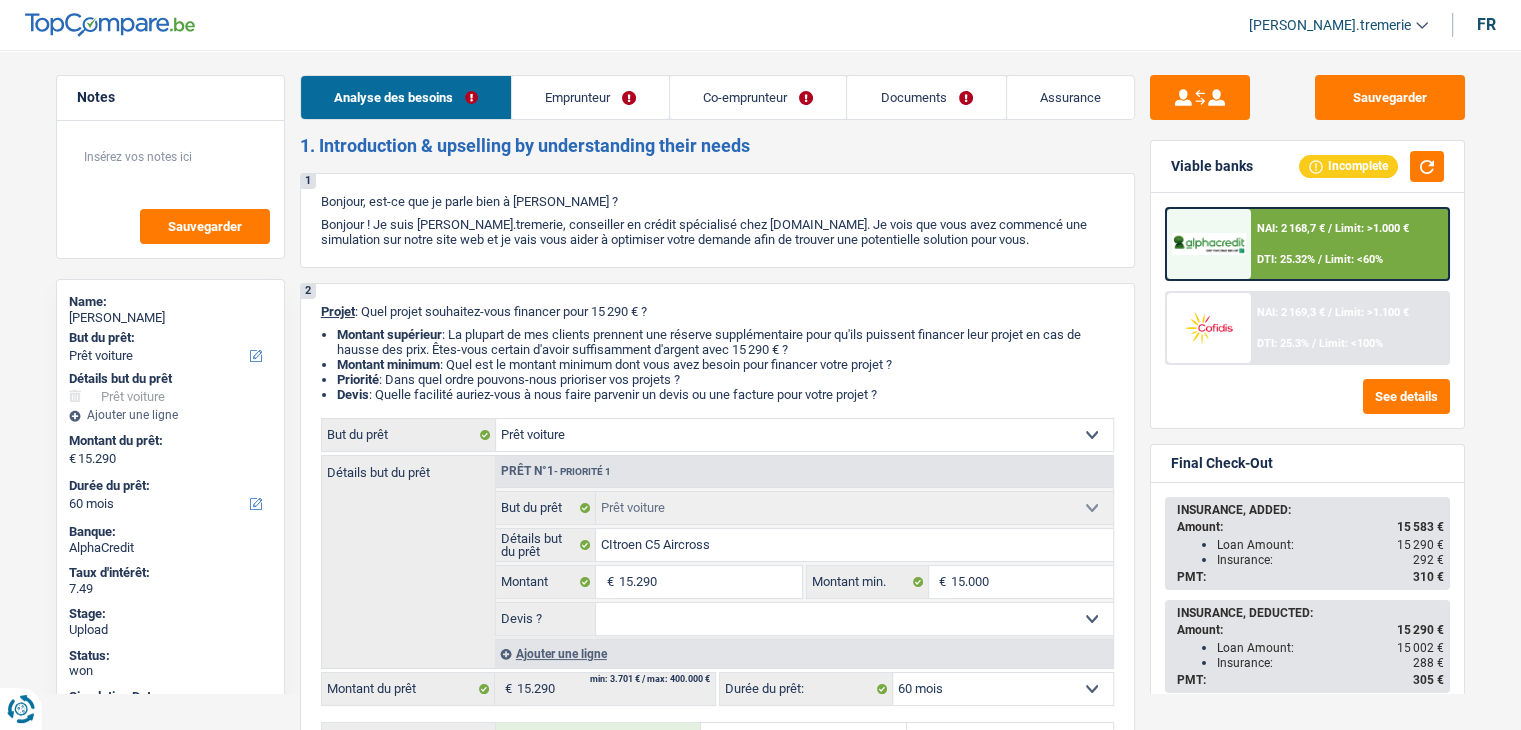 click on "NAI: 2 168,7 €
/
Limit: >1.000 €
DTI: 25.32%
/
Limit: <60%" at bounding box center [1349, 244] 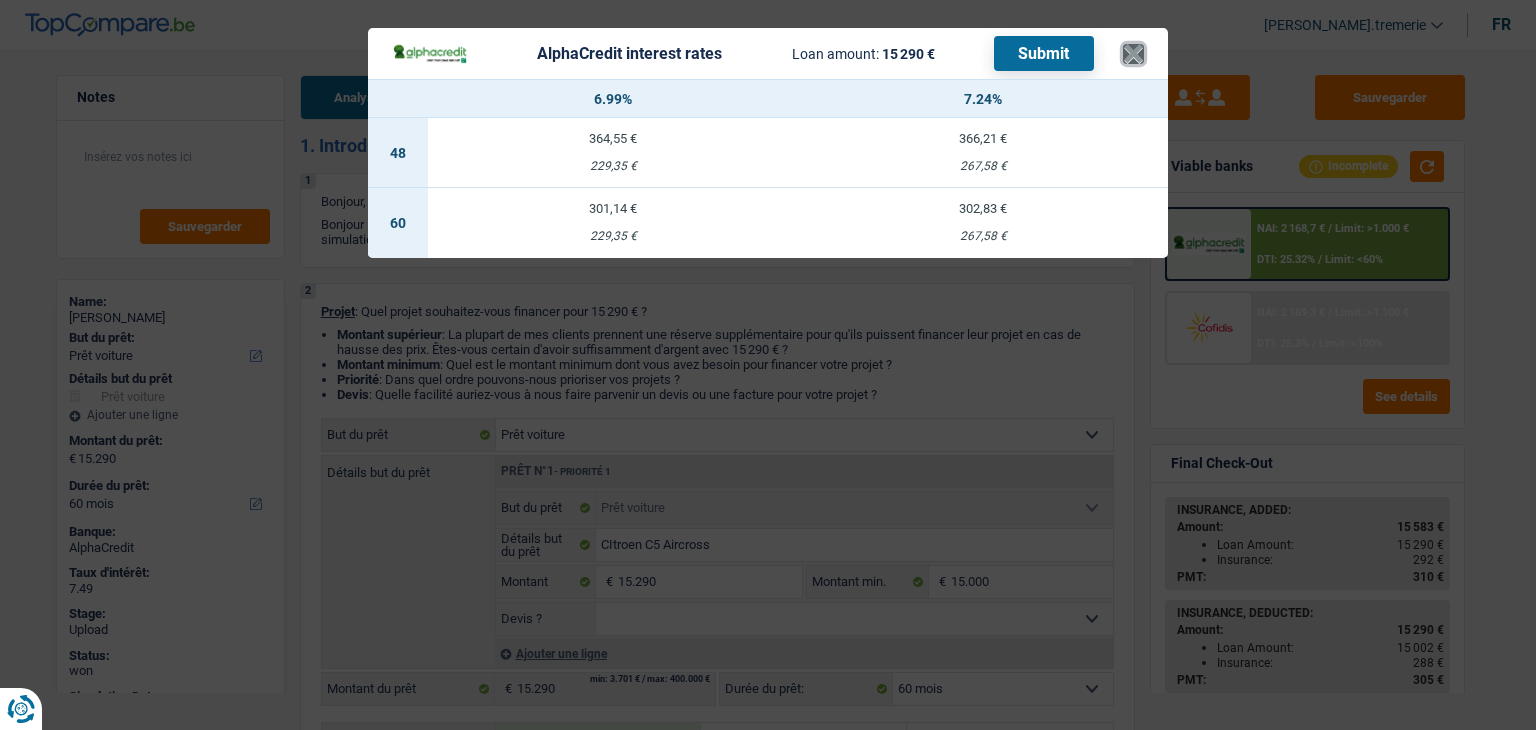 click on "×" at bounding box center [1133, 54] 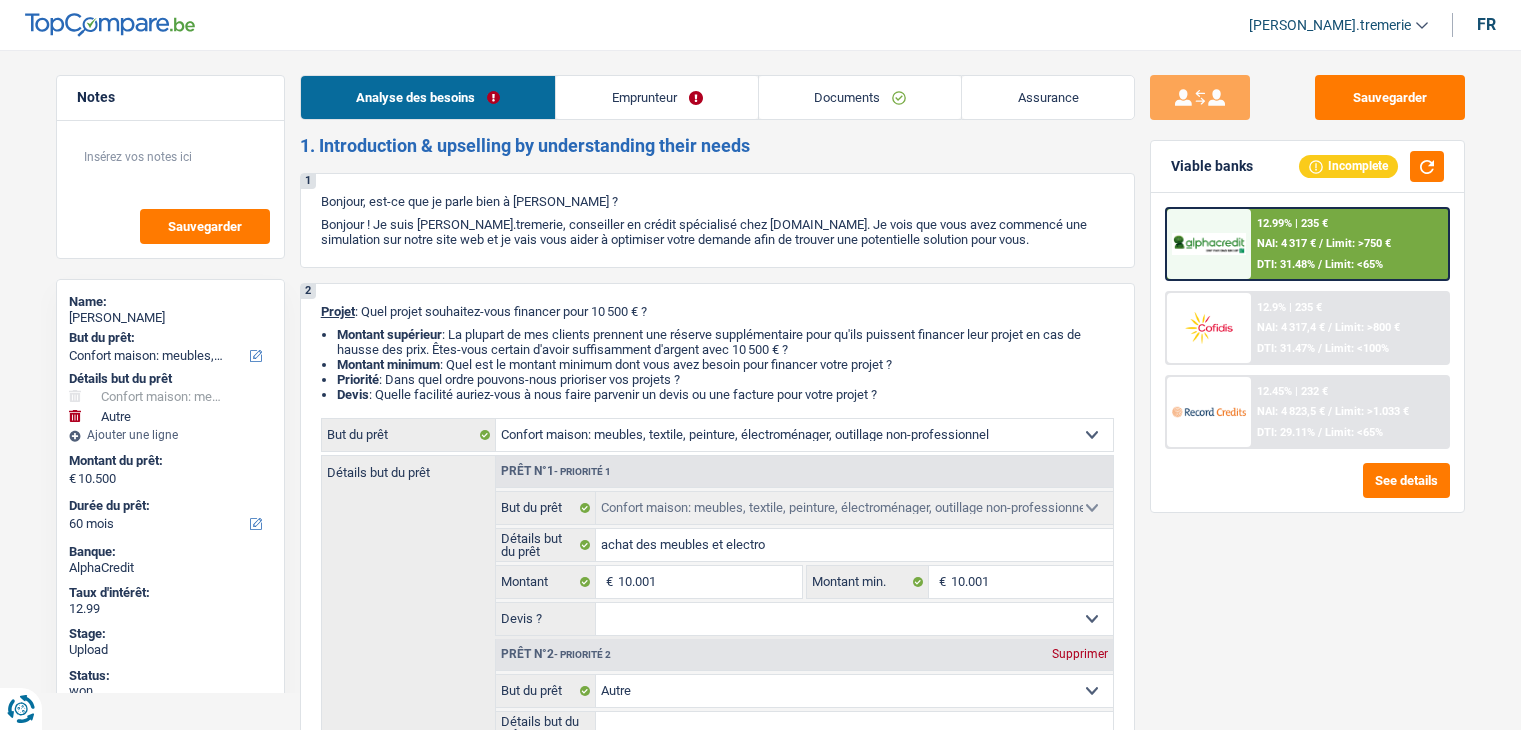 select on "household" 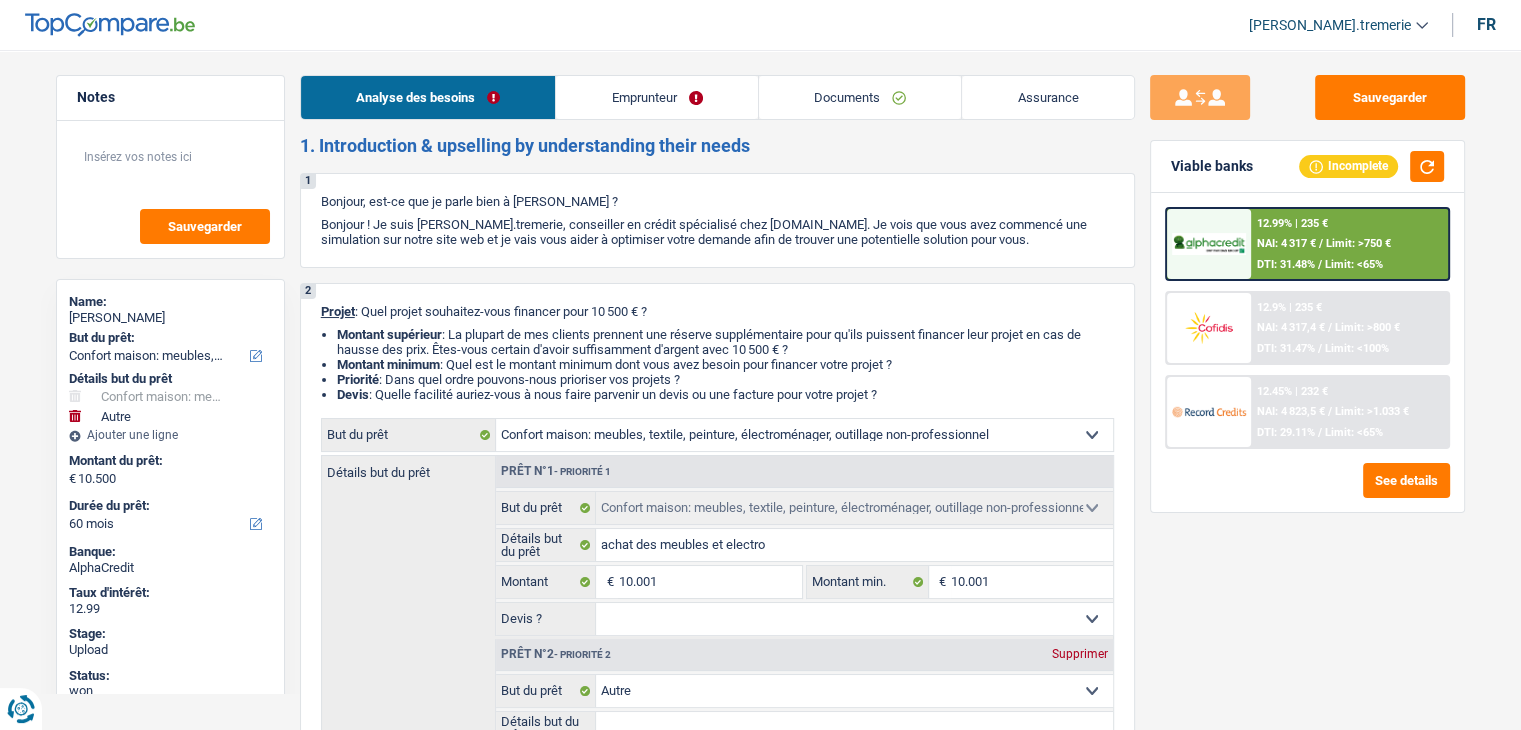 scroll, scrollTop: 0, scrollLeft: 0, axis: both 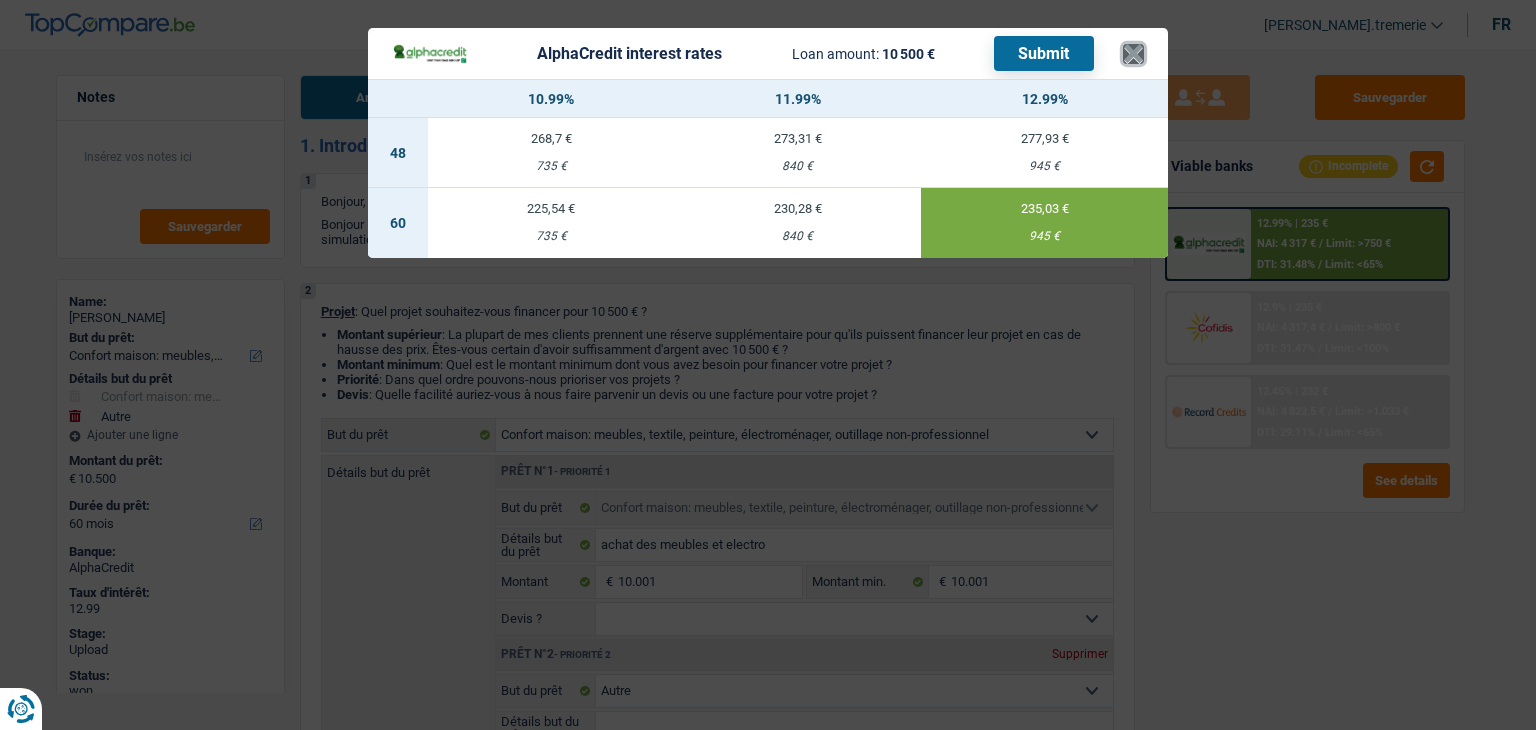 click on "×" at bounding box center [1133, 54] 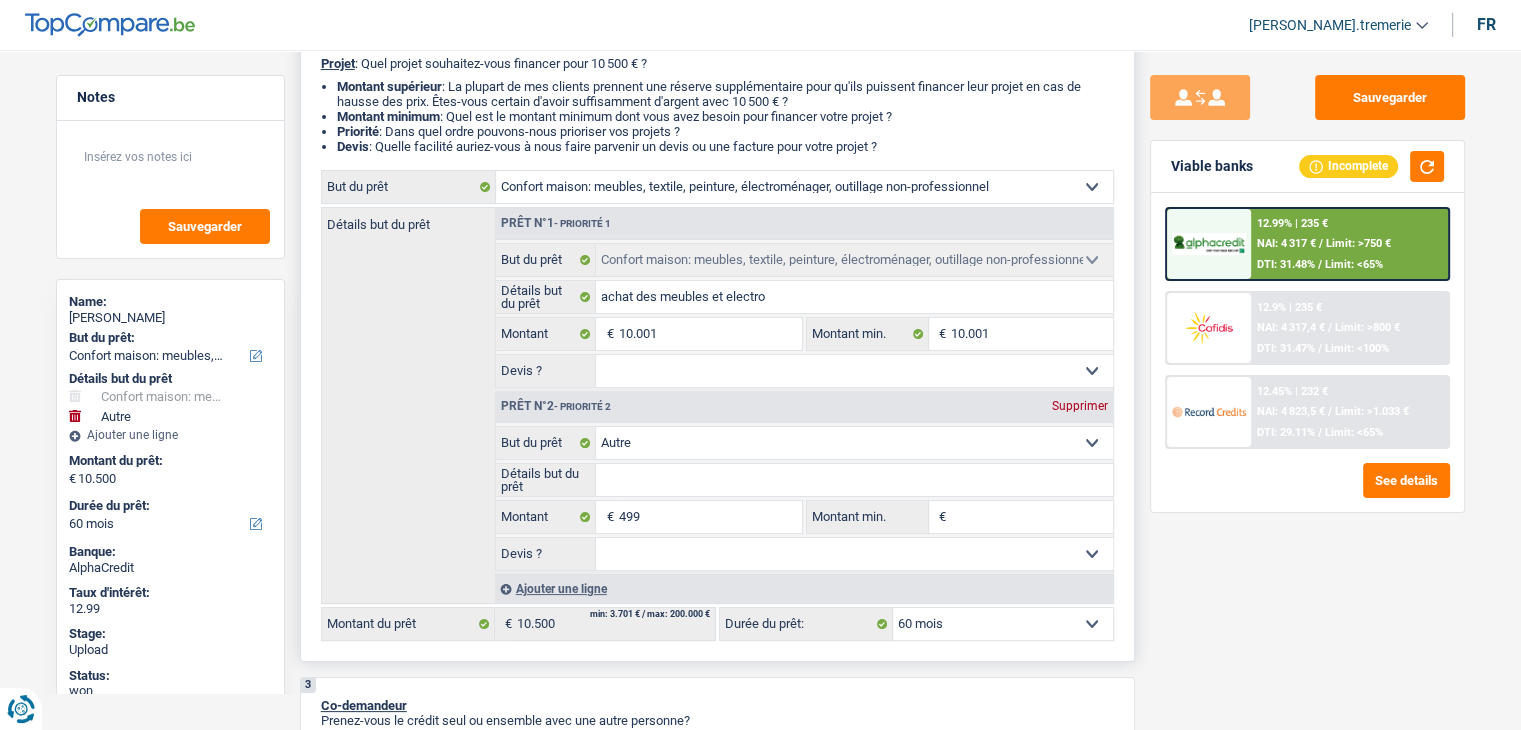scroll, scrollTop: 250, scrollLeft: 0, axis: vertical 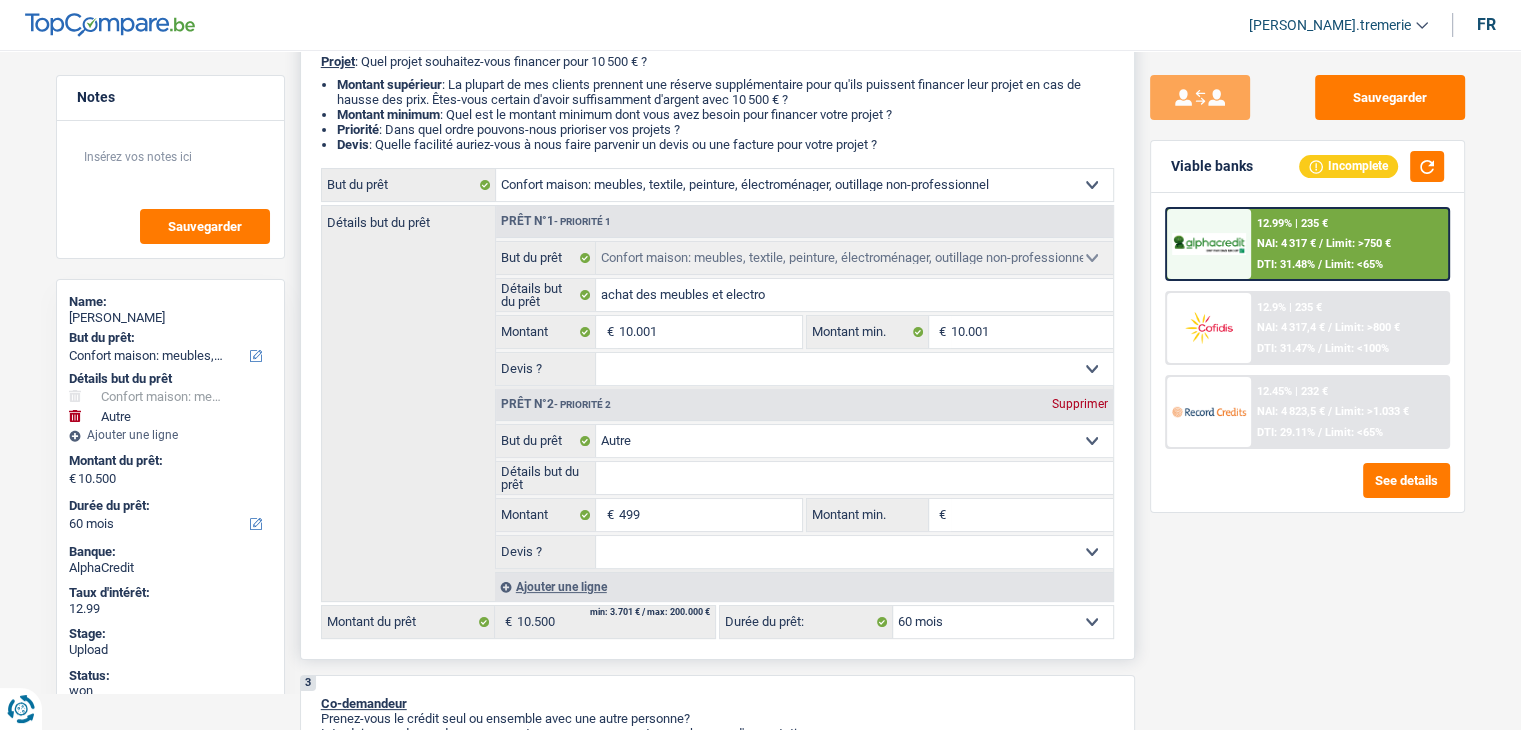 click on "Supprimer" at bounding box center (1080, 404) 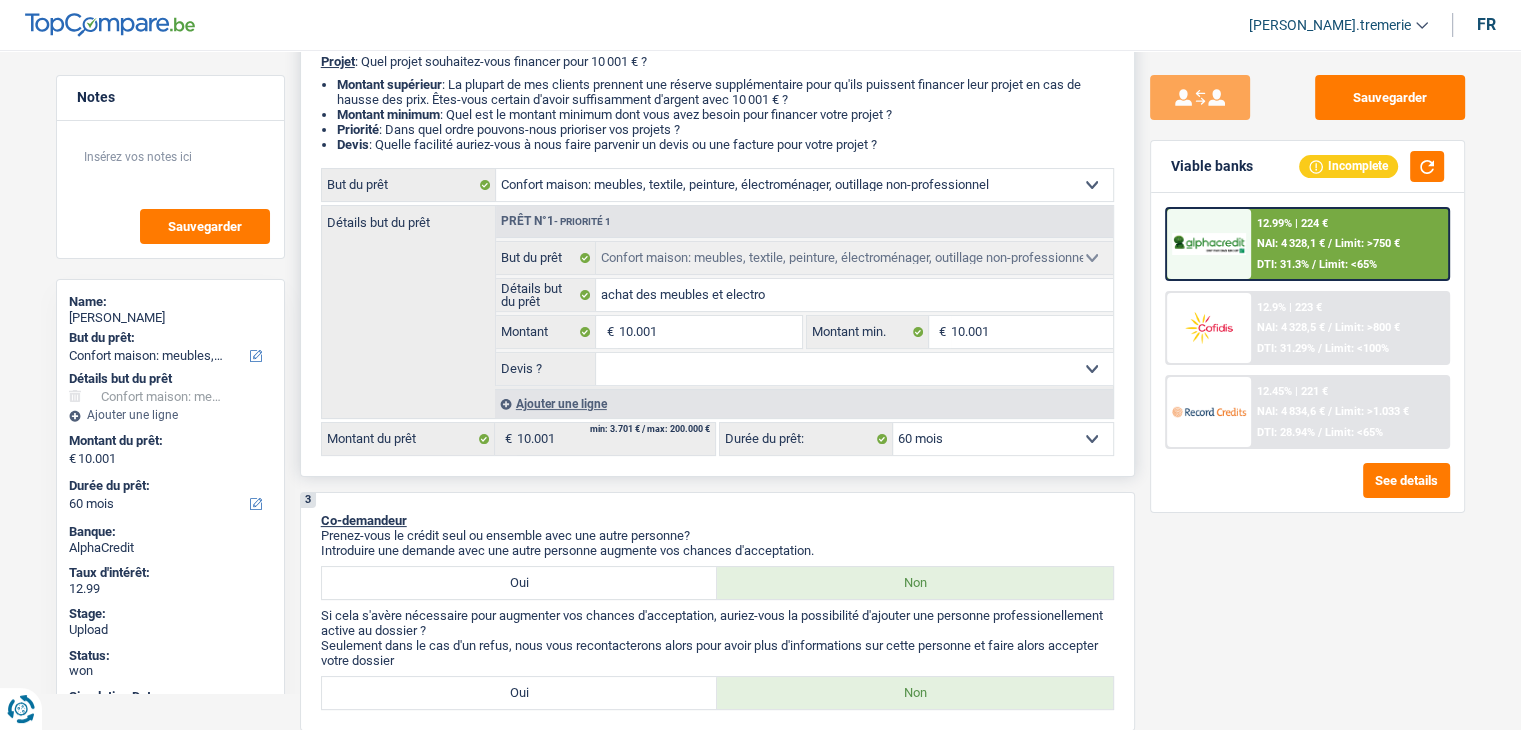 click at bounding box center [1209, 244] 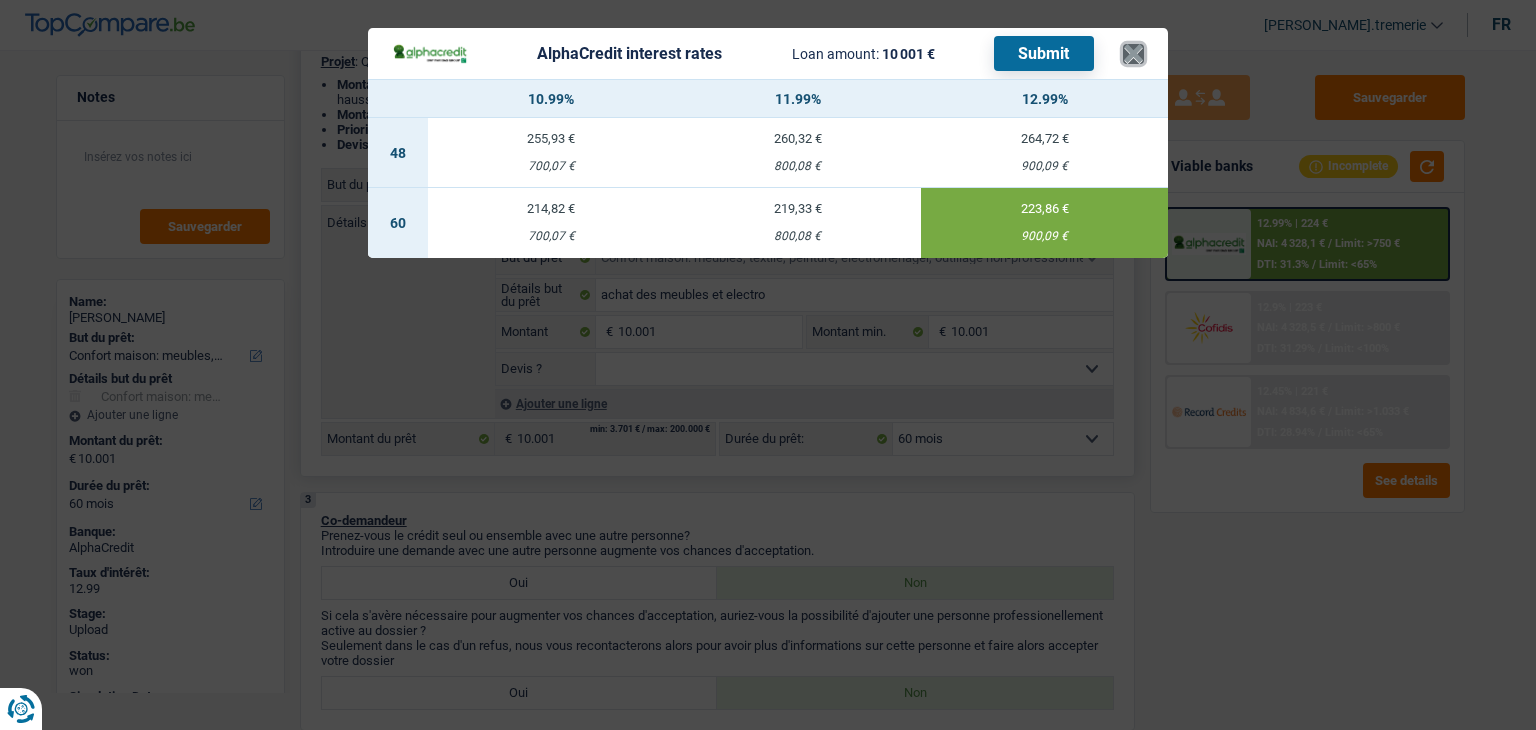 click on "×" at bounding box center [1133, 54] 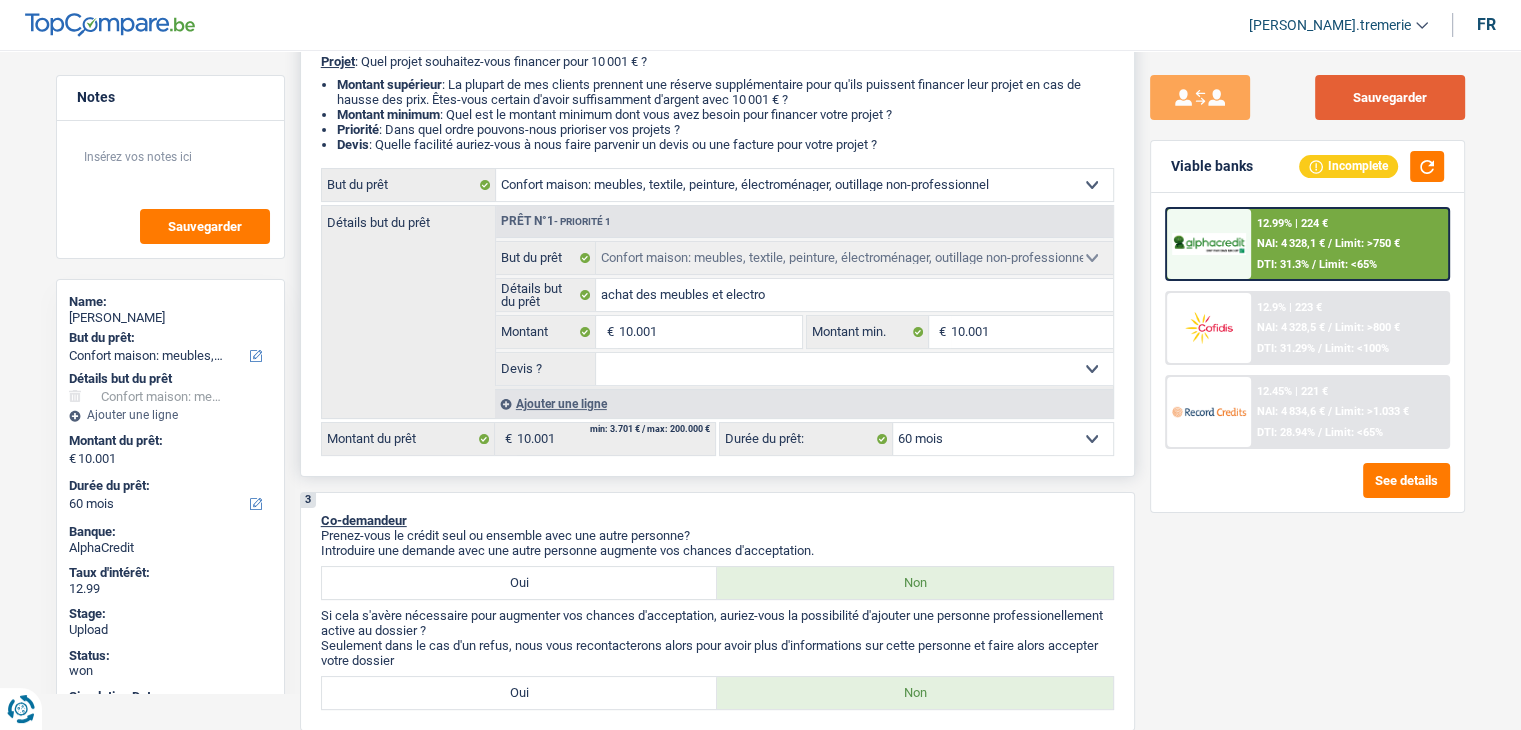click on "Sauvegarder" at bounding box center [1390, 97] 